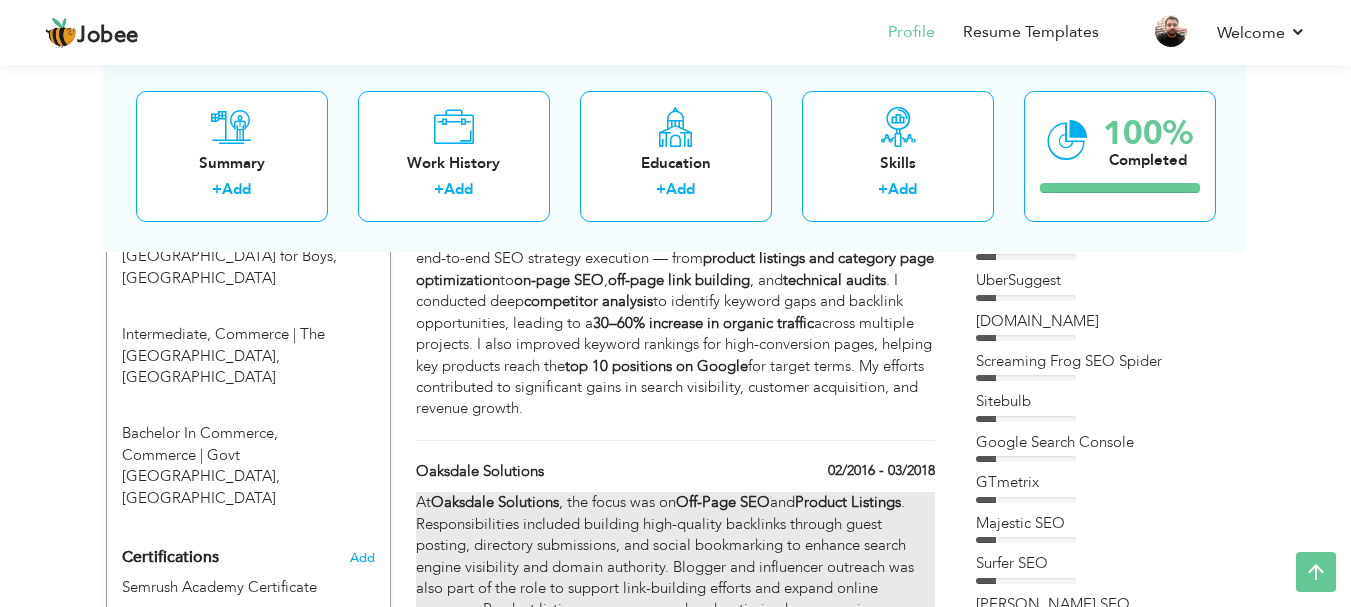 scroll, scrollTop: 0, scrollLeft: 0, axis: both 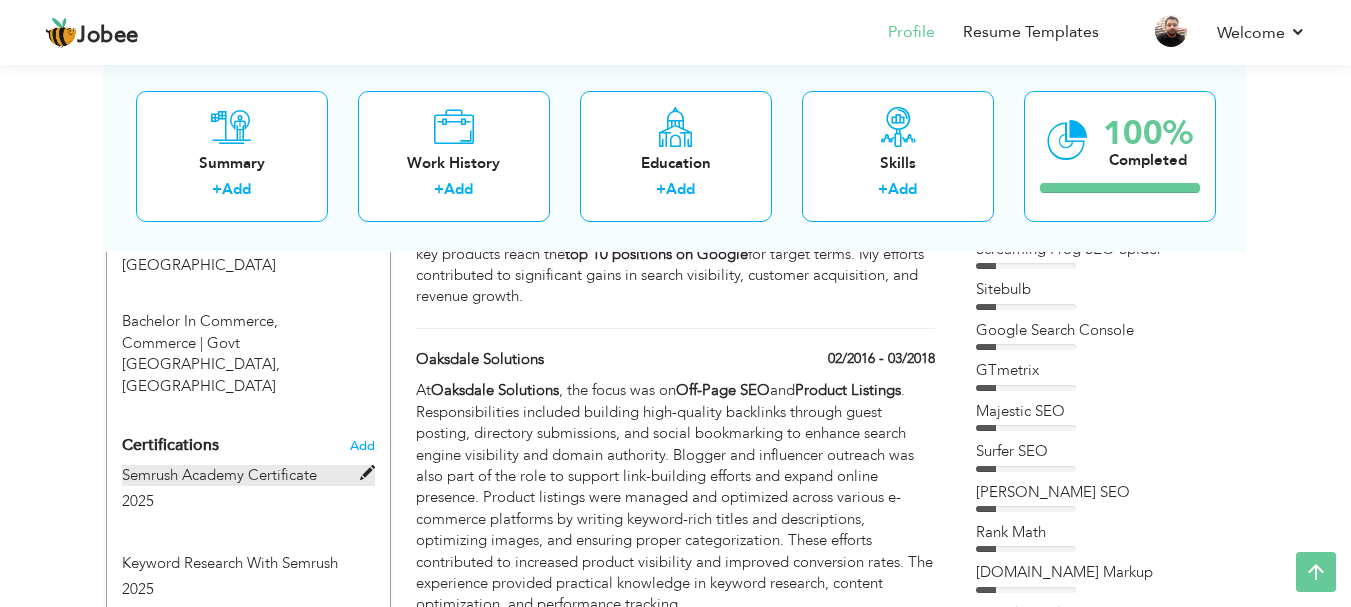 click at bounding box center [367, 473] 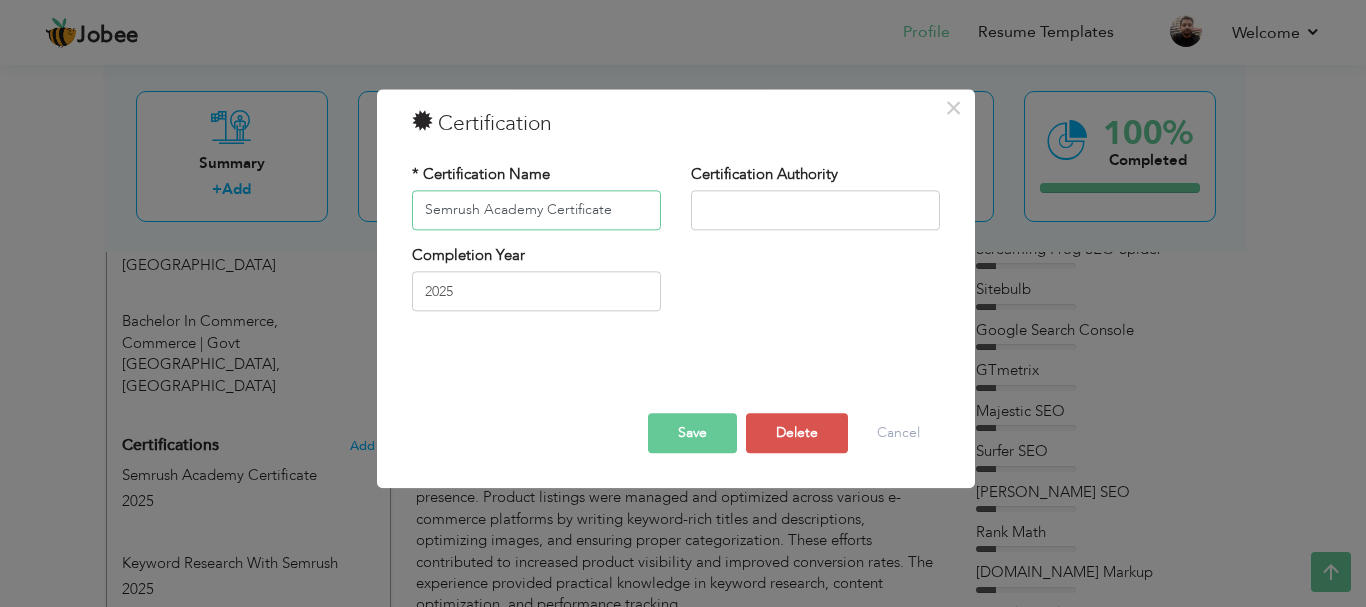 click on "Semrush Academy Certificate" at bounding box center [536, 210] 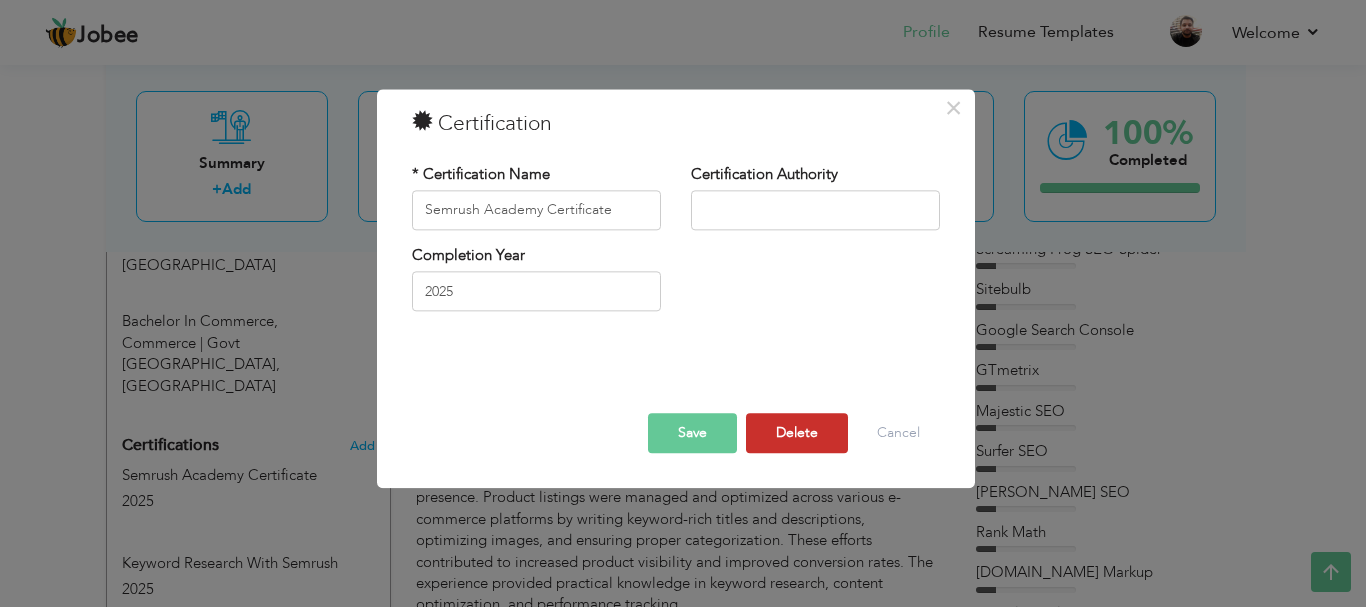 click on "Delete" at bounding box center (797, 433) 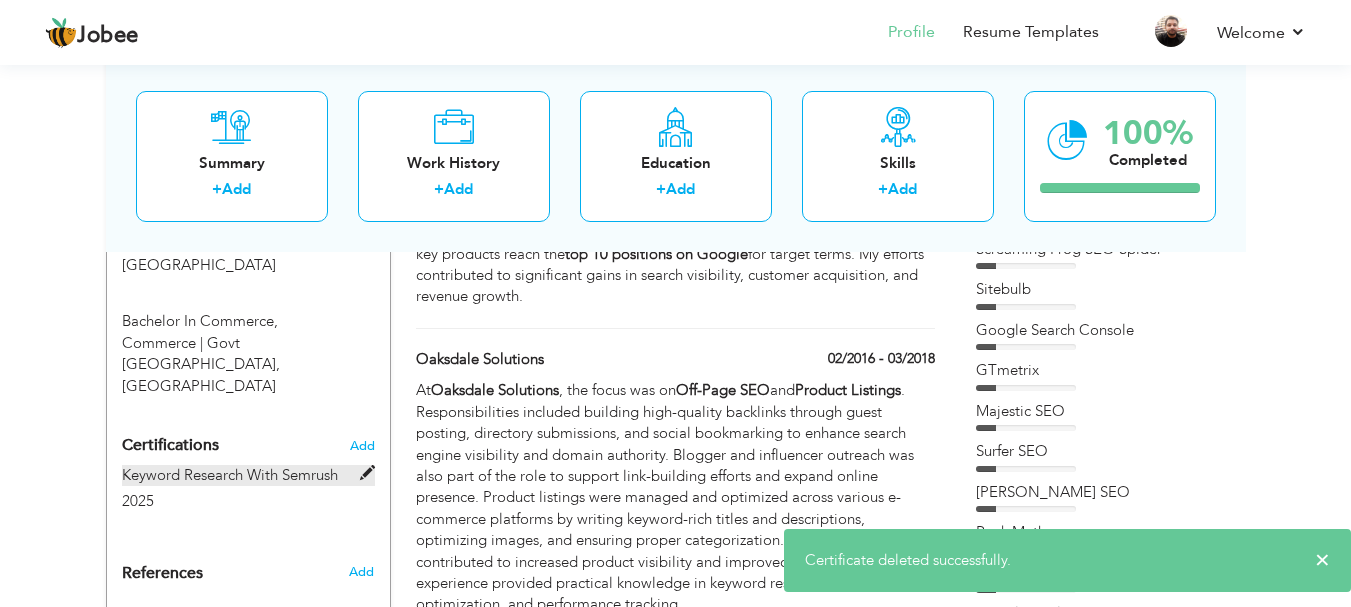 click on "Keyword Research With Semrush" at bounding box center [248, 475] 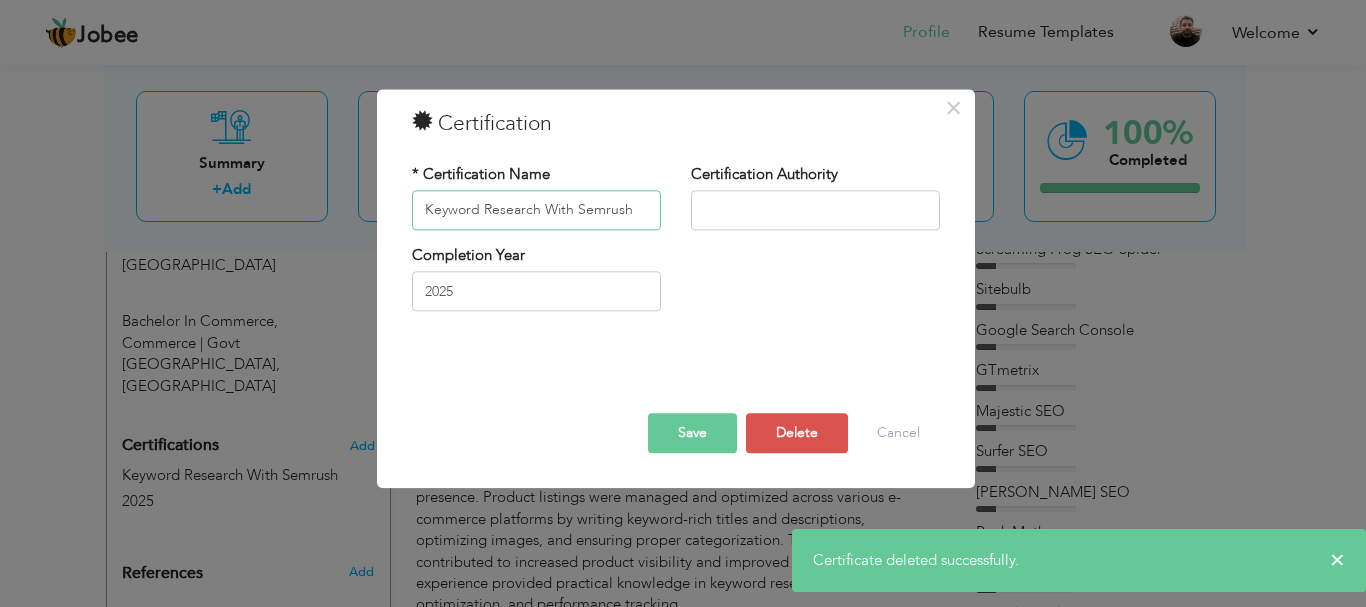 click on "Keyword Research With Semrush" at bounding box center [536, 210] 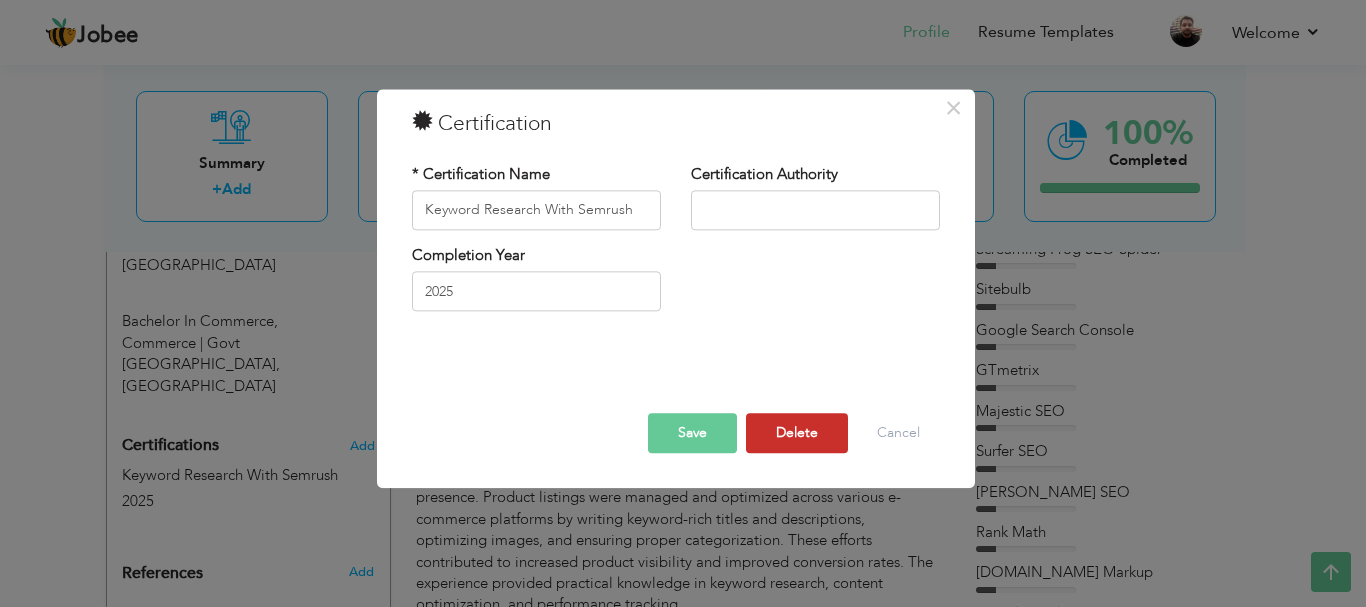 click on "Delete" at bounding box center [797, 433] 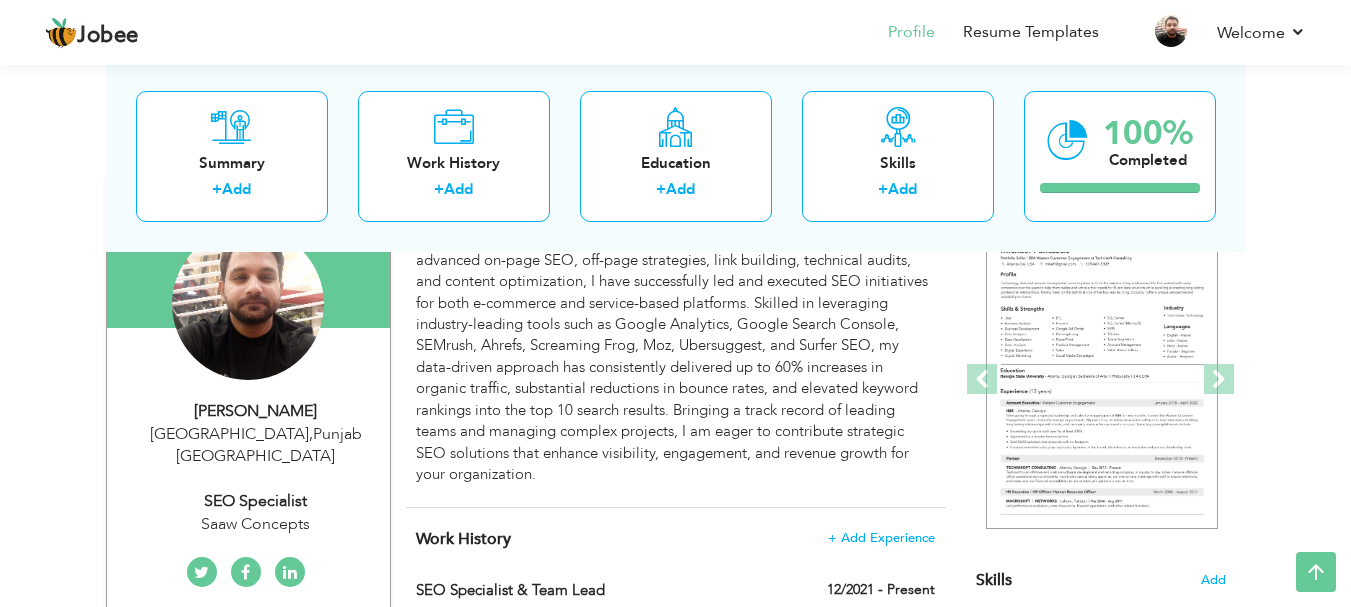 scroll, scrollTop: 0, scrollLeft: 0, axis: both 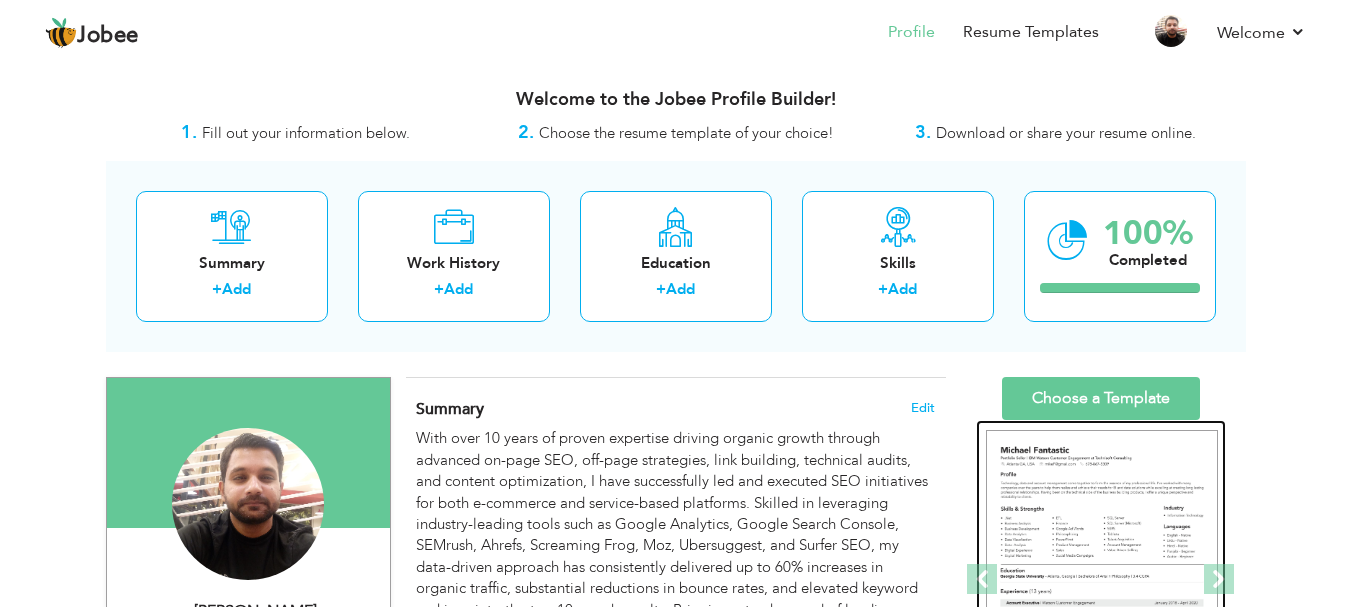 click at bounding box center [1102, 580] 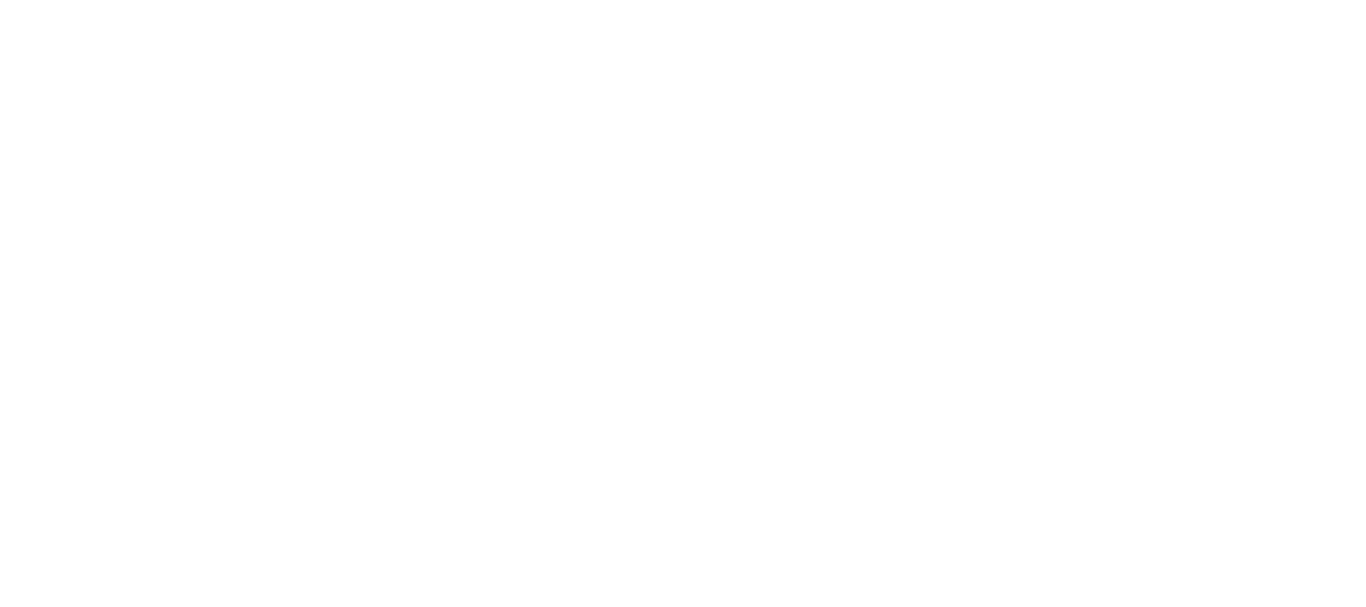 scroll, scrollTop: 0, scrollLeft: 0, axis: both 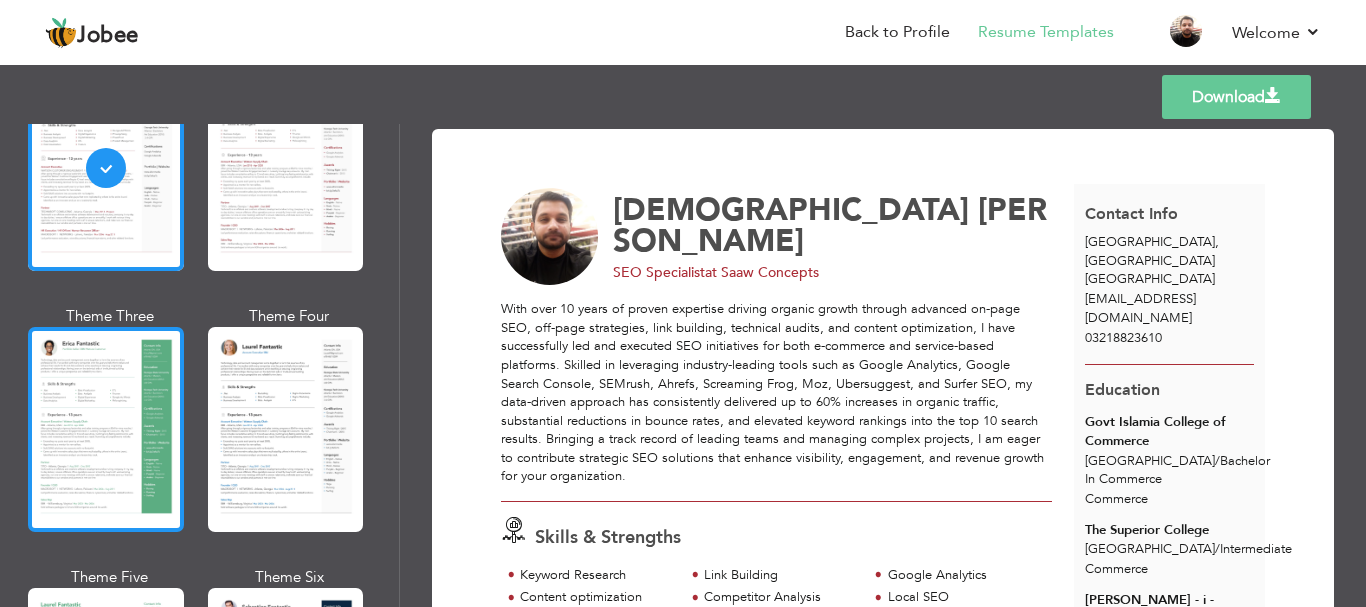 click at bounding box center [106, 429] 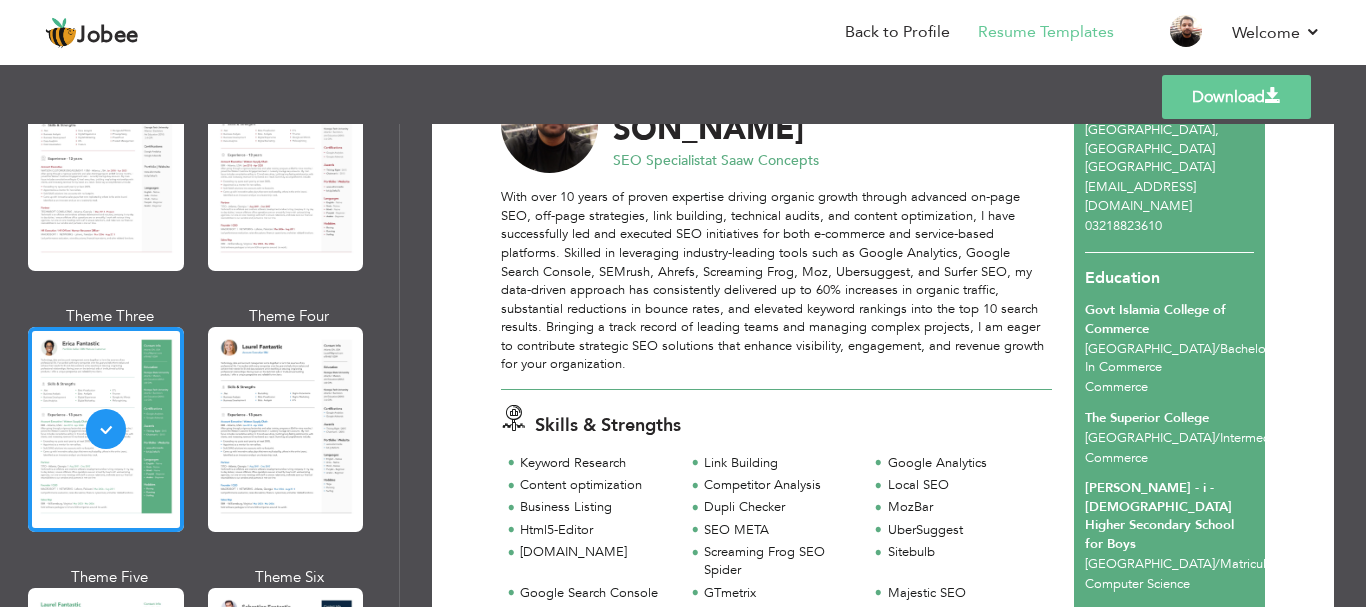 scroll, scrollTop: 0, scrollLeft: 0, axis: both 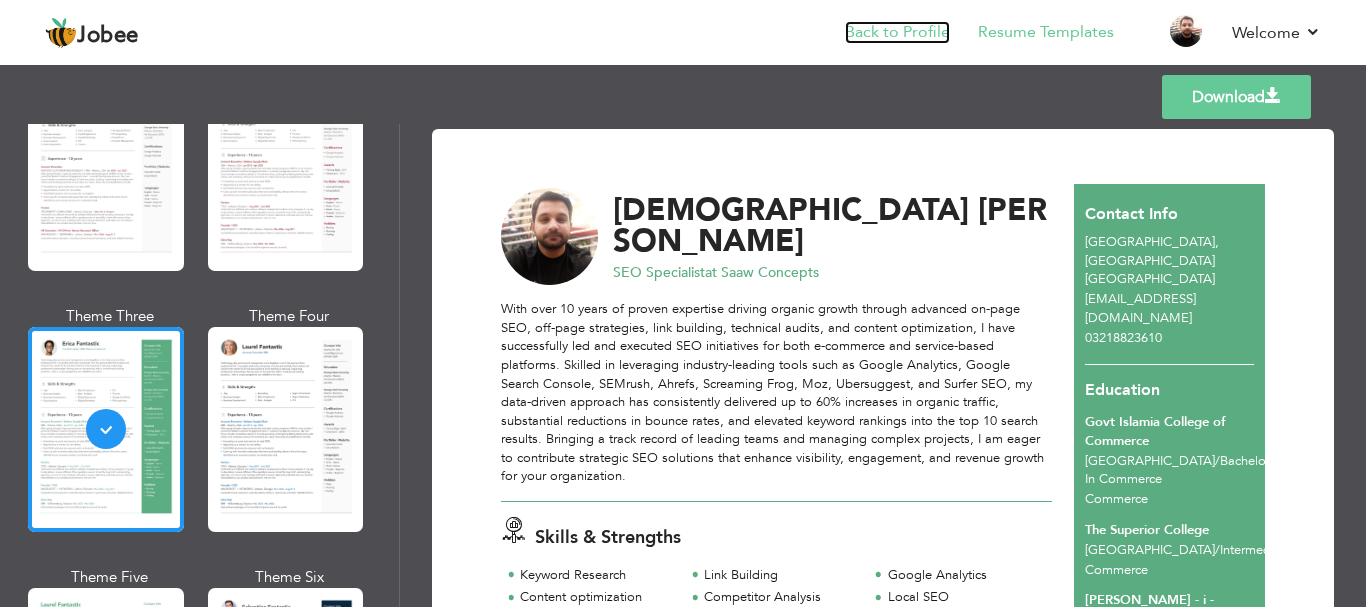 click on "Back to Profile" at bounding box center (897, 32) 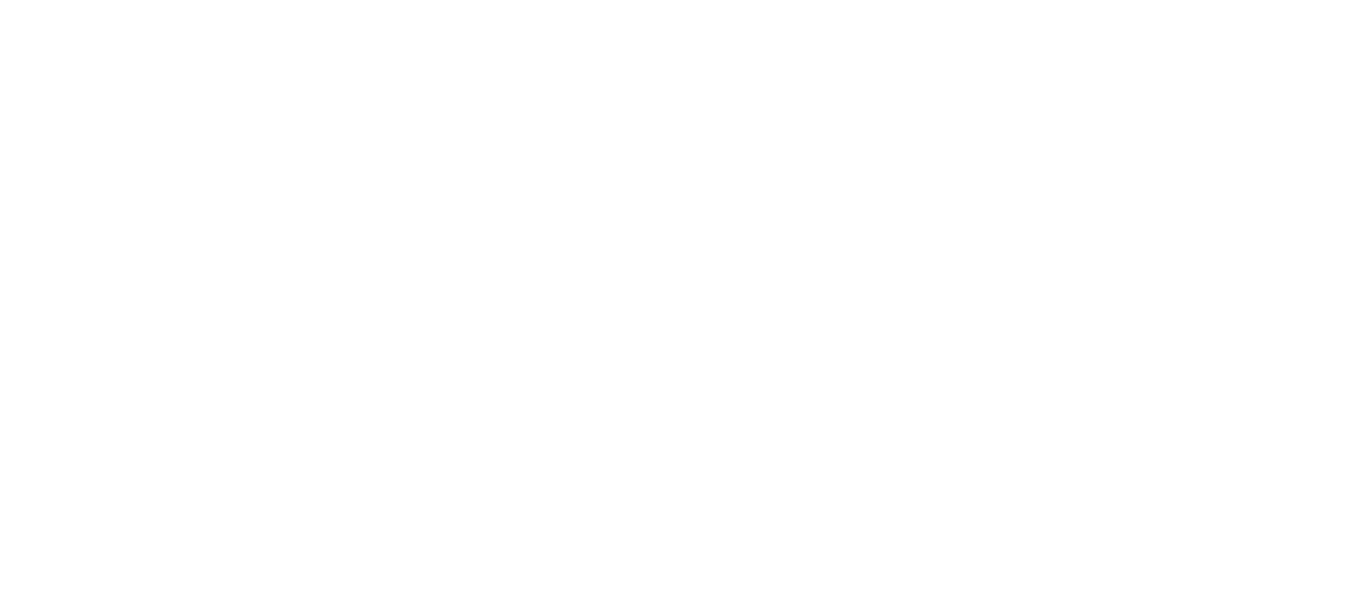 scroll, scrollTop: 0, scrollLeft: 0, axis: both 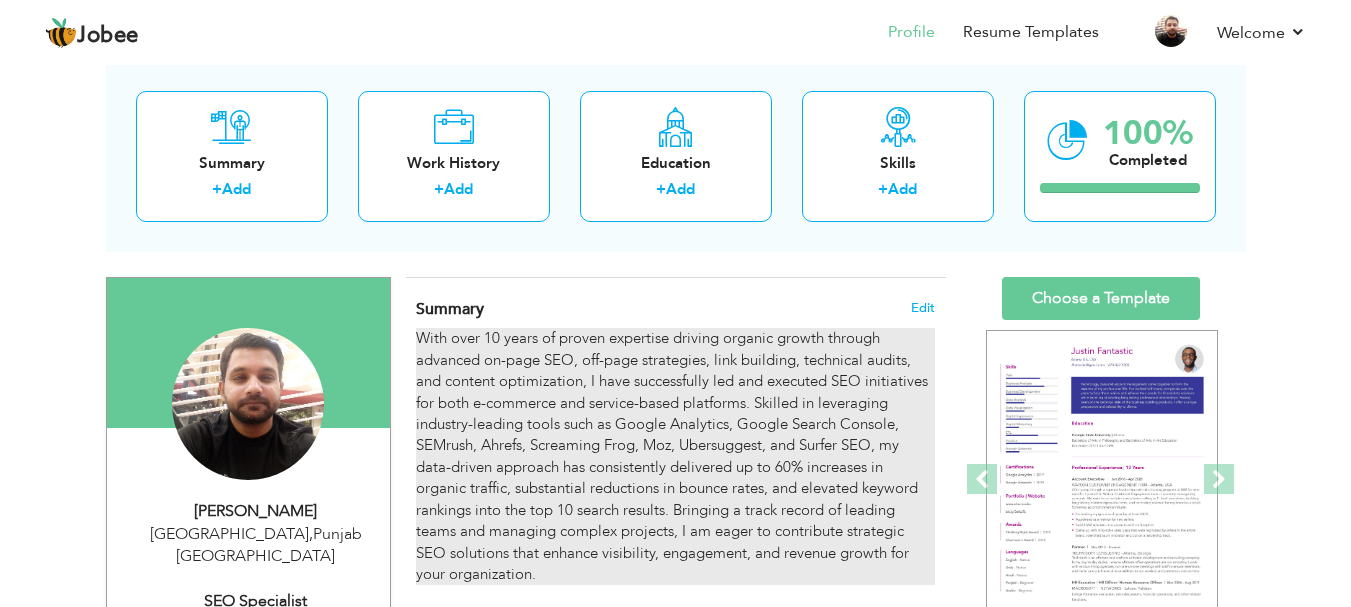 click on "With over 10 years of proven expertise driving organic growth through advanced on-page SEO, off-page strategies, link building, technical audits, and content optimization, I have successfully led and executed SEO initiatives for both e-commerce and service-based platforms. Skilled in leveraging industry-leading tools such as Google Analytics, Google Search Console, SEMrush, Ahrefs, Screaming Frog, Moz, Ubersuggest, and Surfer SEO, my data-driven approach has consistently delivered up to 60% increases in organic traffic, substantial reductions in bounce rates, and elevated keyword rankings into the top 10 search results. Bringing a track record of leading teams and managing complex projects, I am eager to contribute strategic SEO solutions that enhance visibility, engagement, and revenue growth for your organization." at bounding box center [675, 456] 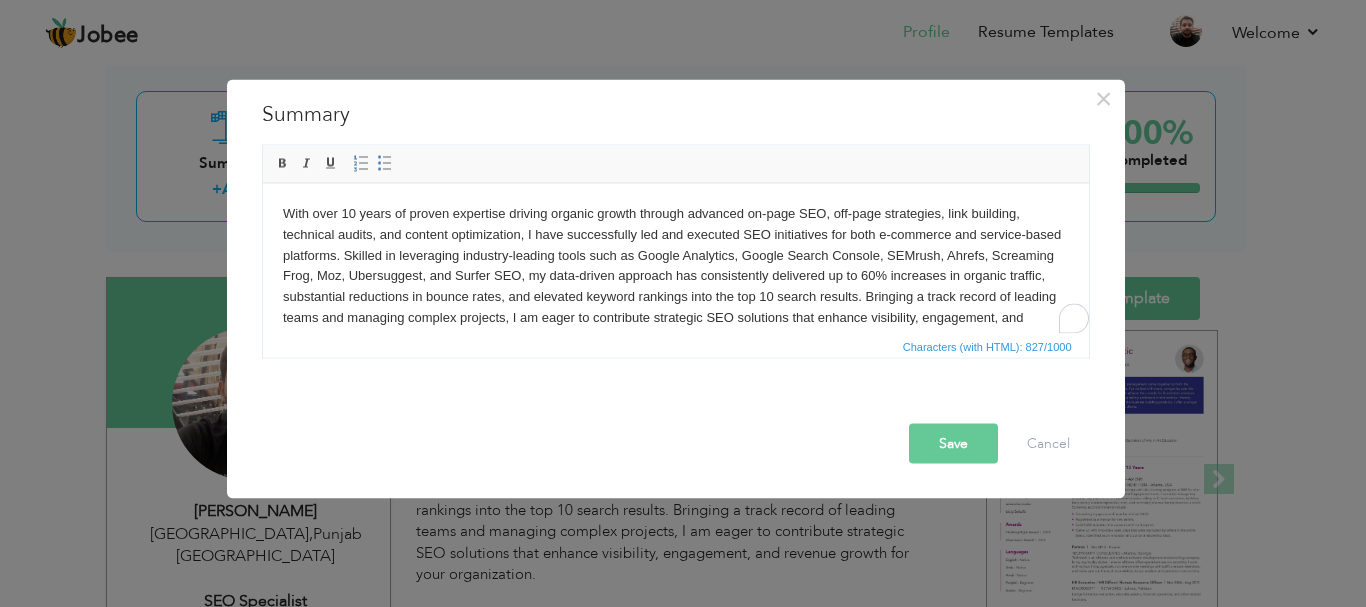 click on "With over 10 years of proven expertise driving organic growth through advanced on-page SEO, off-page strategies, link building, technical audits, and content optimization, I have successfully led and executed SEO initiatives for both e-commerce and service-based platforms. Skilled in leveraging industry-leading tools such as Google Analytics, Google Search Console, SEMrush, Ahrefs, Screaming Frog, Moz, Ubersuggest, and Surfer SEO, my data-driven approach has consistently delivered up to 60% increases in organic traffic, substantial reductions in bounce rates, and elevated keyword rankings into the top 10 search results. Bringing a track record of leading teams and managing complex projects, I am eager to contribute strategic SEO solutions that enhance visibility, engagement, and revenue growth for your organization." at bounding box center [675, 276] 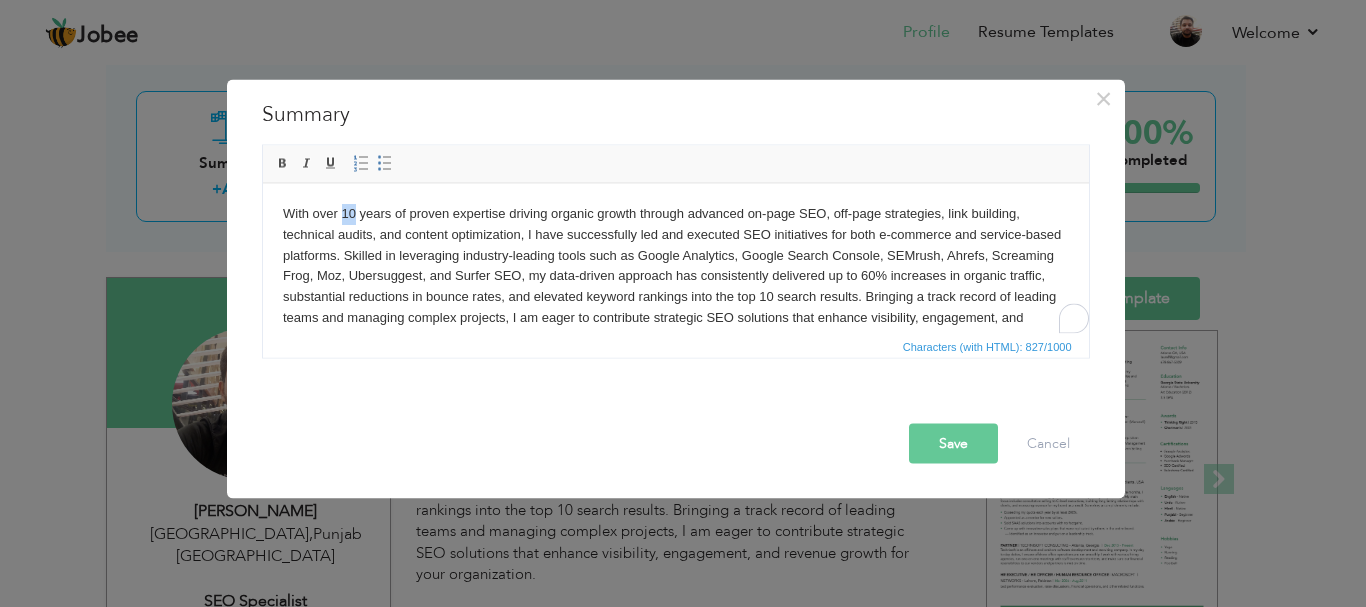 type 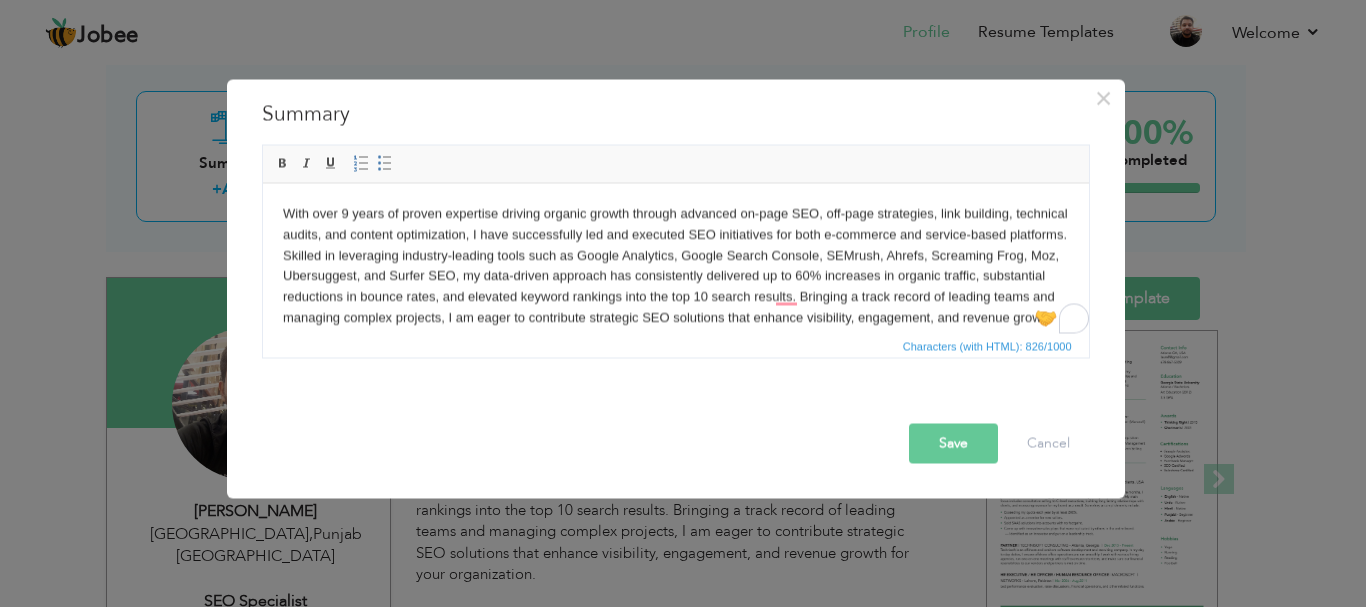 click on "Save" at bounding box center [953, 443] 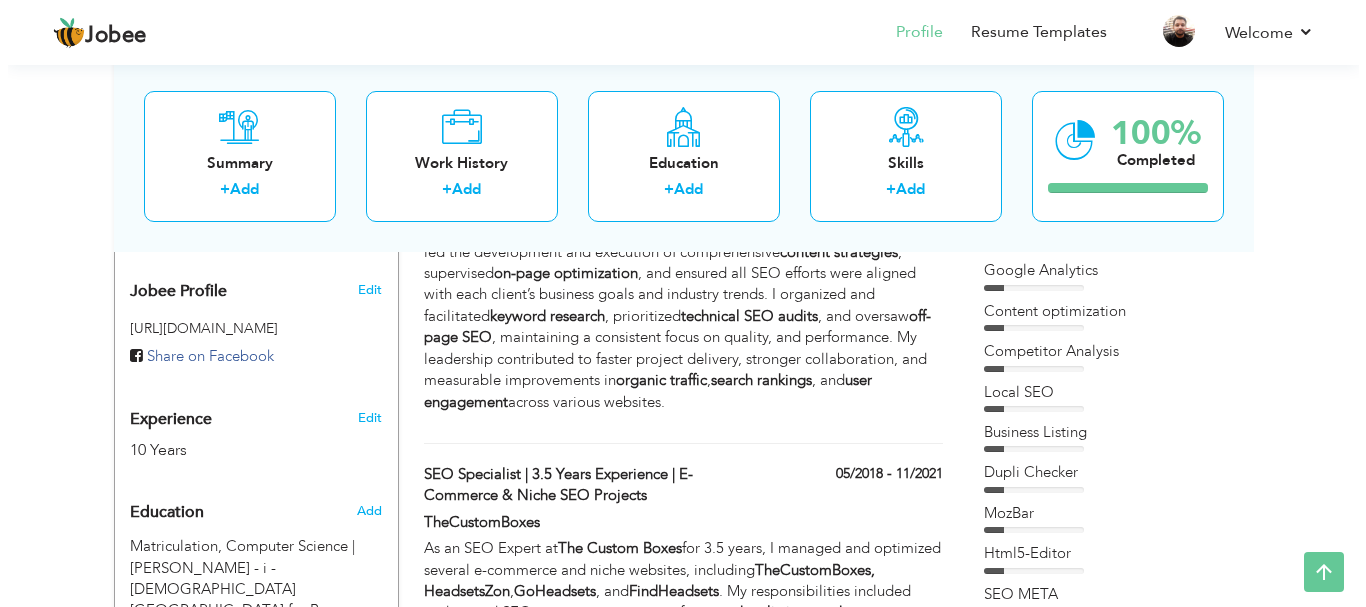 scroll, scrollTop: 600, scrollLeft: 0, axis: vertical 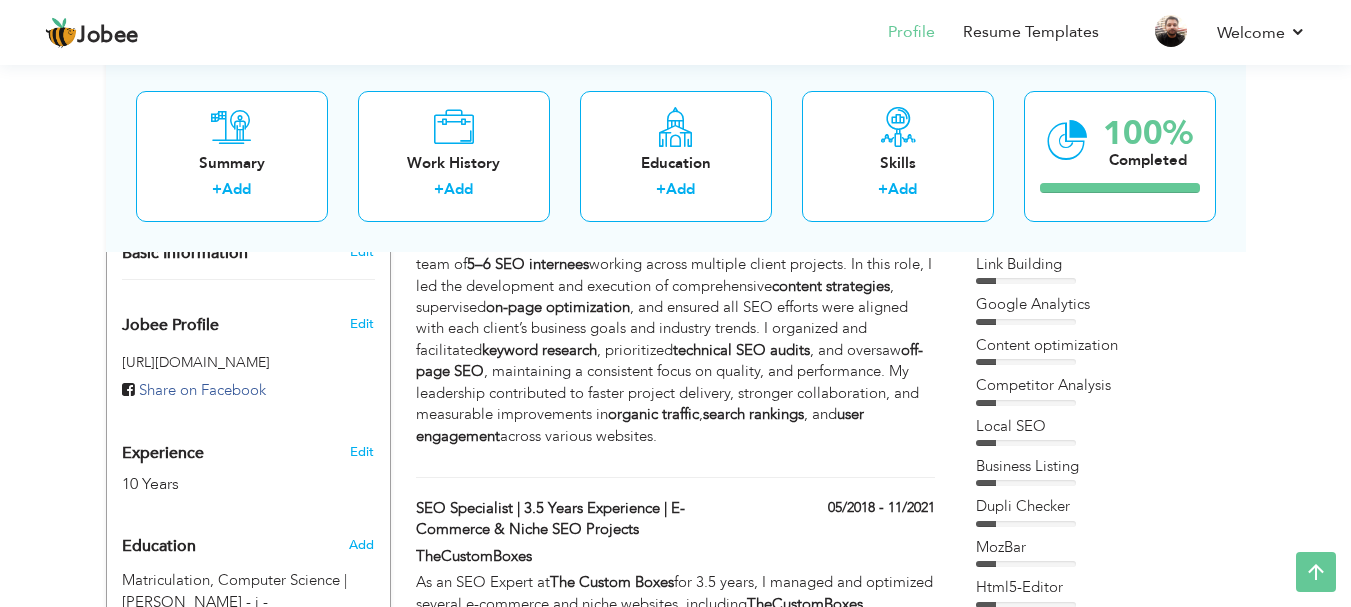 click on "Edit" at bounding box center [365, 447] 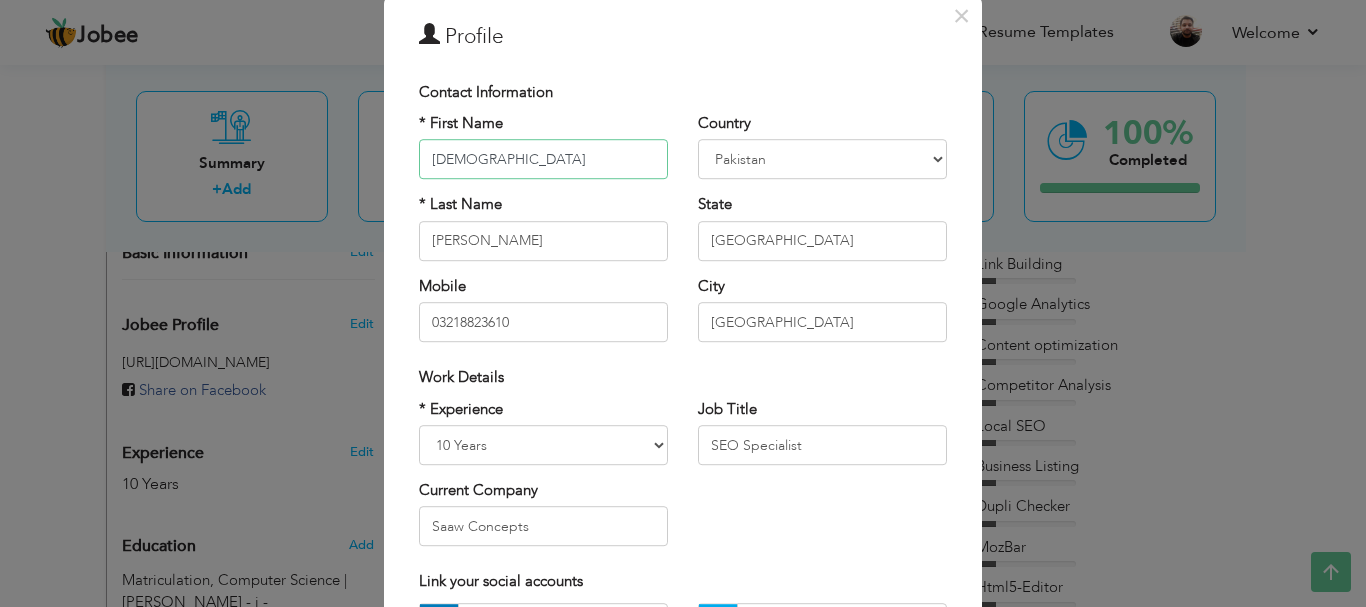 scroll, scrollTop: 100, scrollLeft: 0, axis: vertical 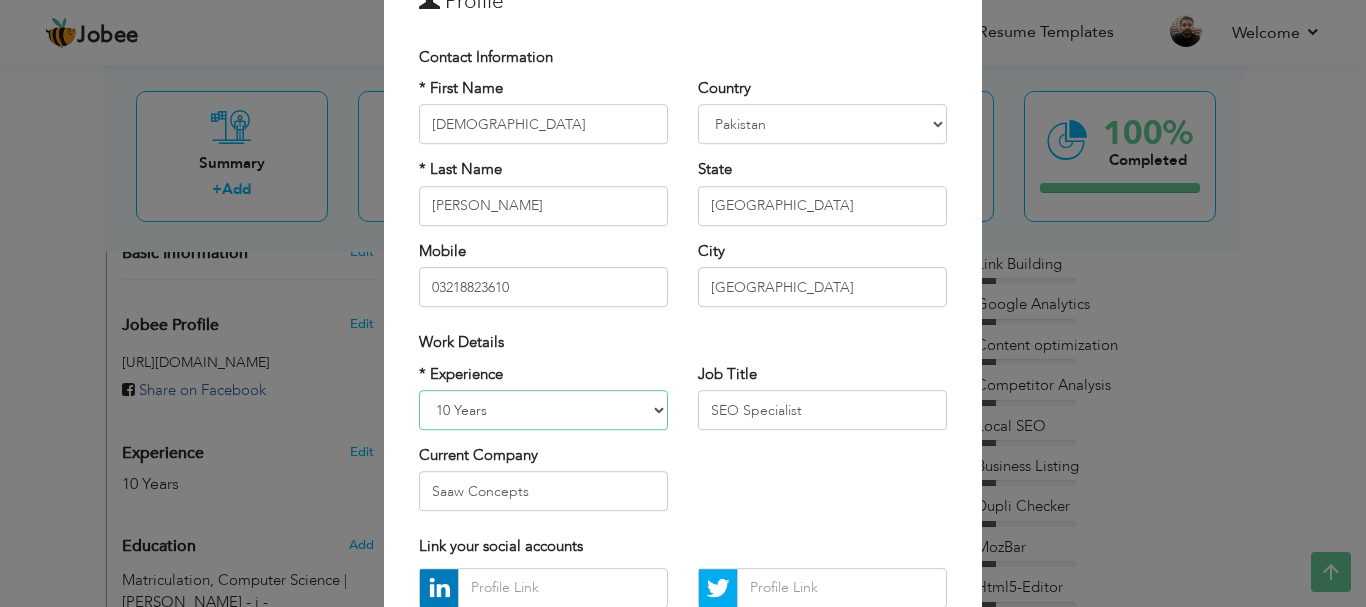 click on "Entry Level Less than 1 Year 1 Year 2 Years 3 Years 4 Years 5 Years 6 Years 7 Years 8 Years 9 Years 10 Years 11 Years 12 Years 13 Years 14 Years 15 Years 16 Years 17 Years 18 Years 19 Years 20 Years 21 Years 22 Years 23 Years 24 Years 25 Years 26 Years 27 Years 28 Years 29 Years 30 Years 31 Years 32 Years 33 Years 34 Years 35 Years More than 35 Years" at bounding box center [543, 410] 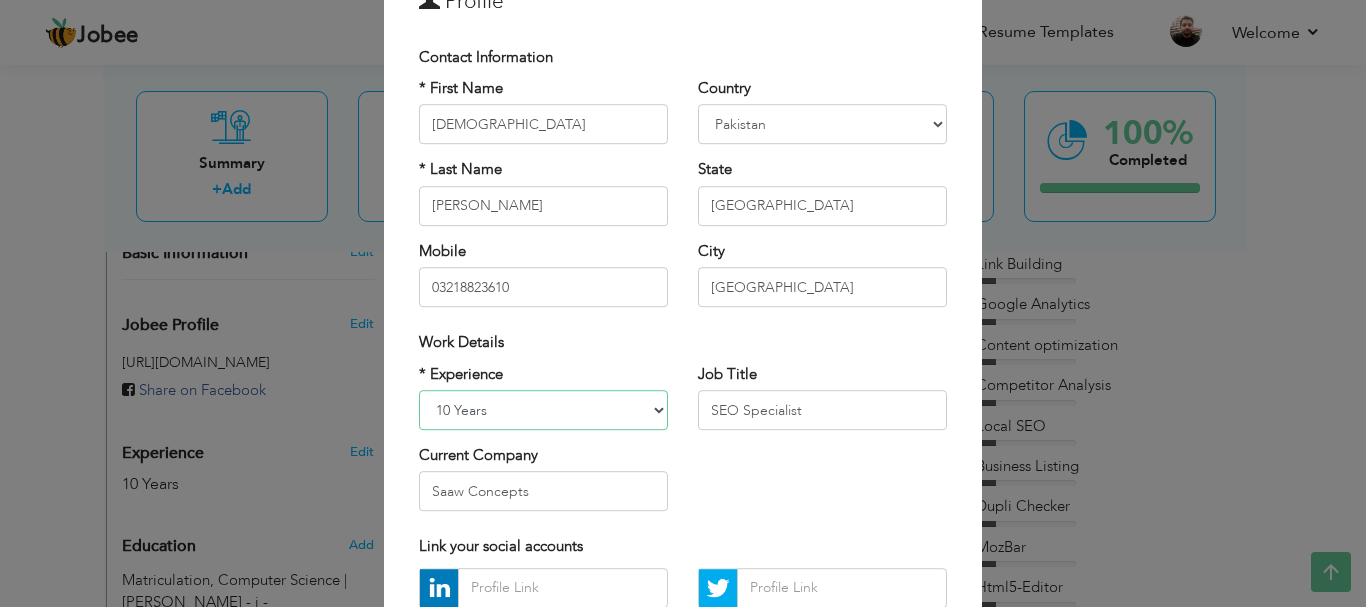 select on "number:11" 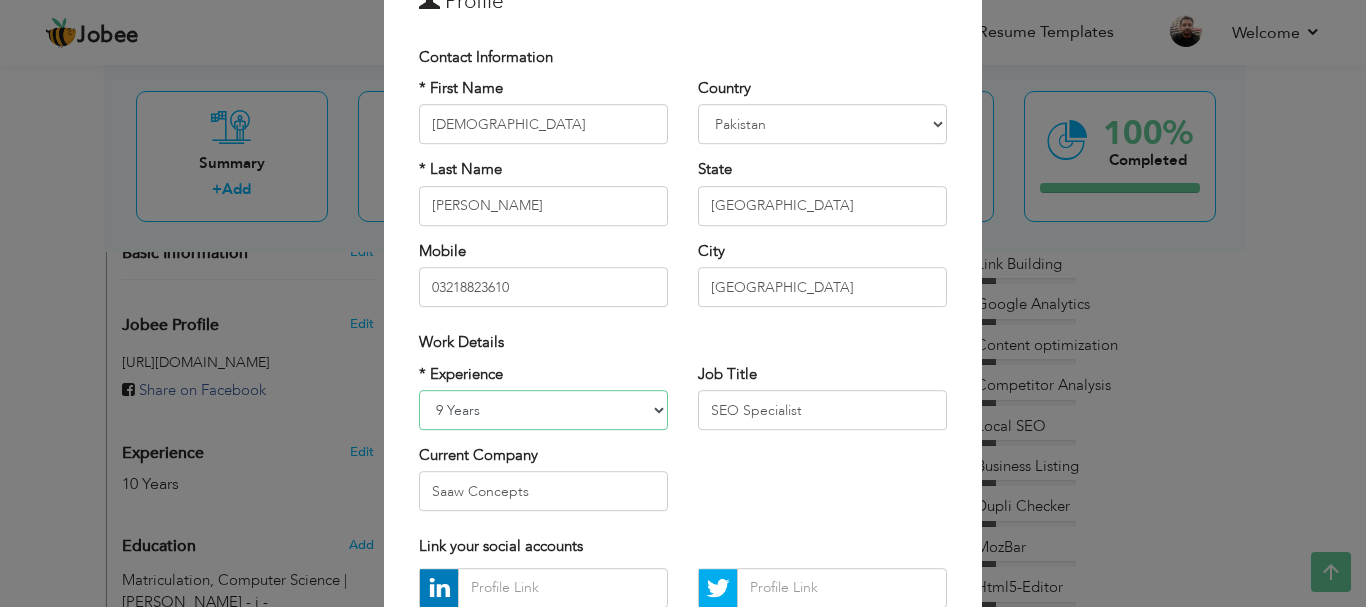 click on "Entry Level Less than 1 Year 1 Year 2 Years 3 Years 4 Years 5 Years 6 Years 7 Years 8 Years 9 Years 10 Years 11 Years 12 Years 13 Years 14 Years 15 Years 16 Years 17 Years 18 Years 19 Years 20 Years 21 Years 22 Years 23 Years 24 Years 25 Years 26 Years 27 Years 28 Years 29 Years 30 Years 31 Years 32 Years 33 Years 34 Years 35 Years More than 35 Years" at bounding box center (543, 410) 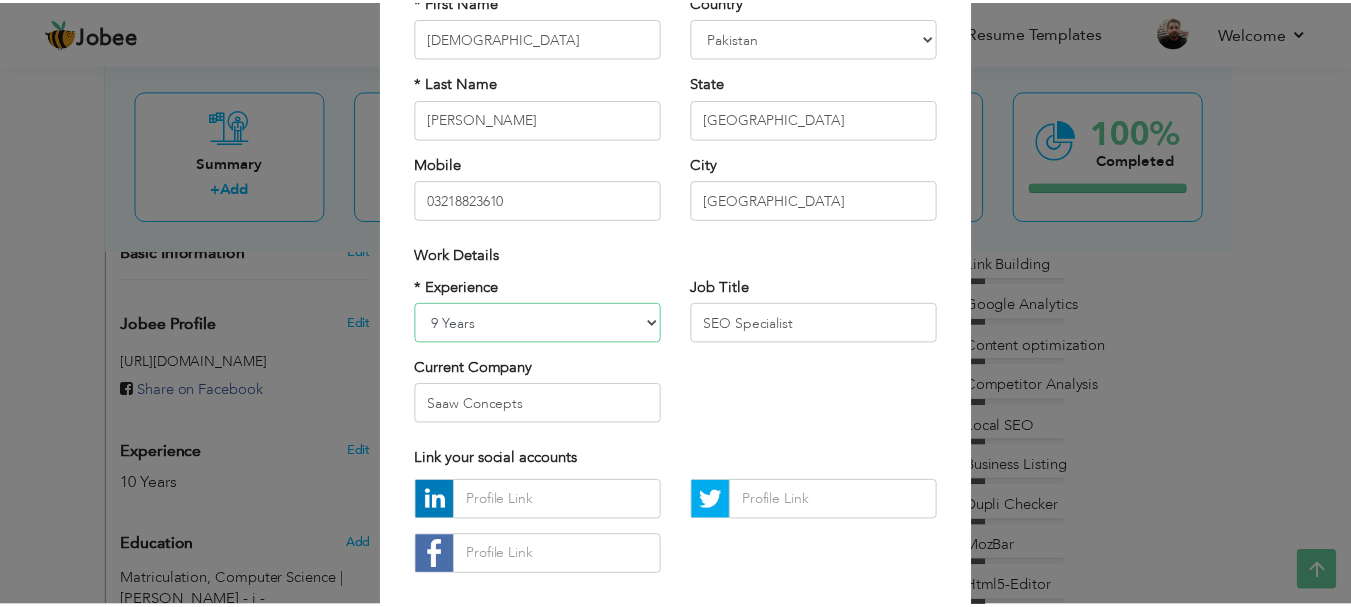 scroll, scrollTop: 292, scrollLeft: 0, axis: vertical 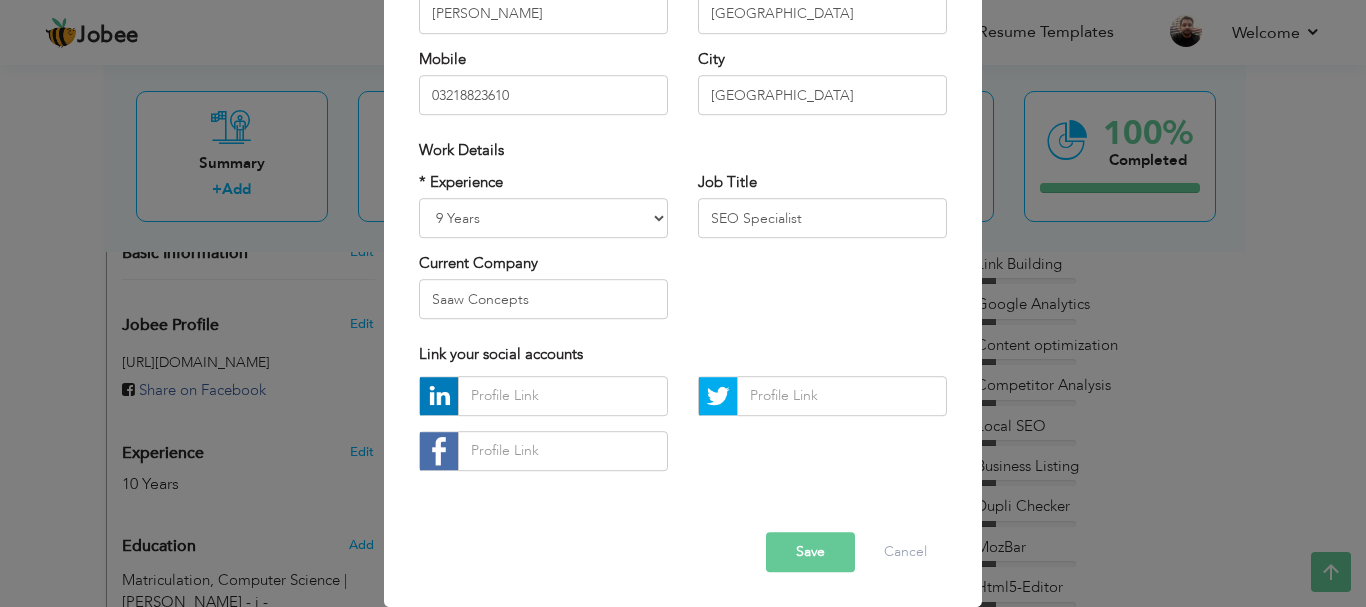 click on "Save" at bounding box center [810, 552] 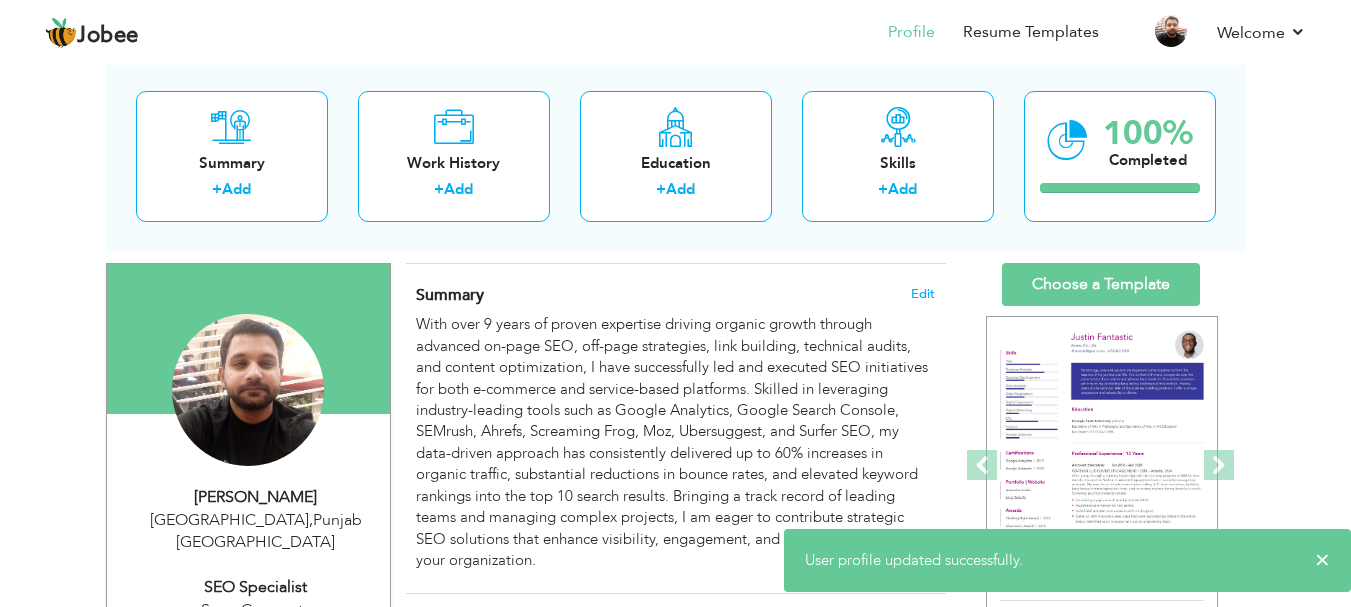 scroll, scrollTop: 100, scrollLeft: 0, axis: vertical 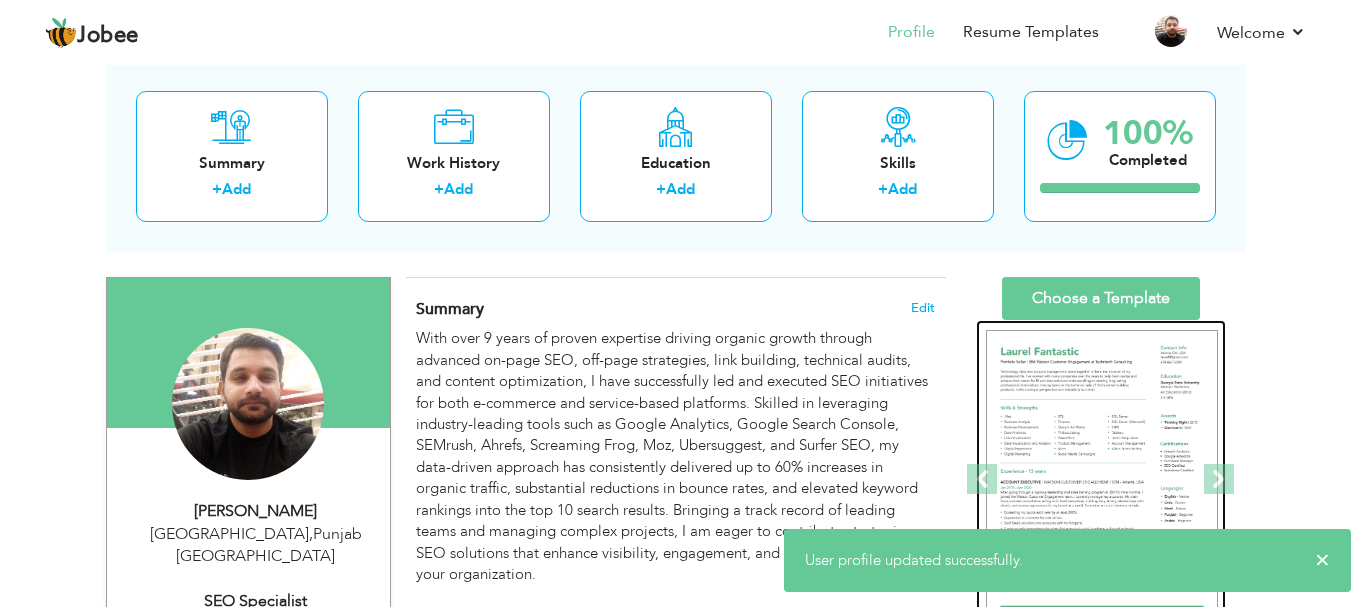 click at bounding box center [1102, 480] 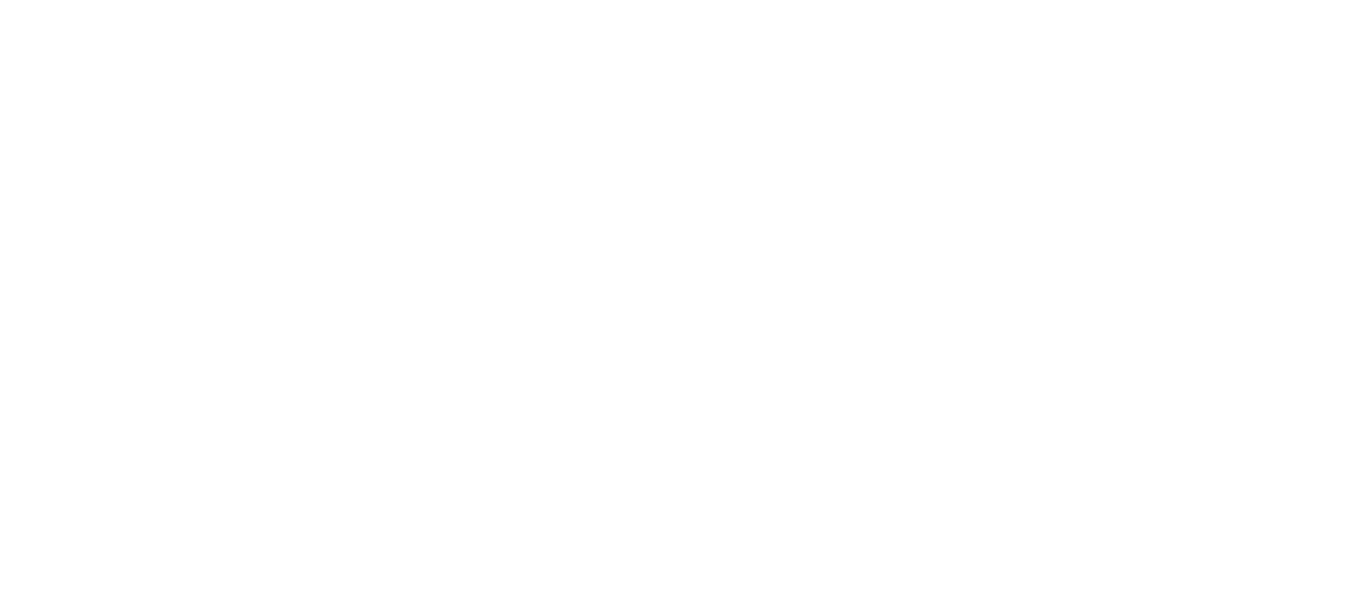 scroll, scrollTop: 0, scrollLeft: 0, axis: both 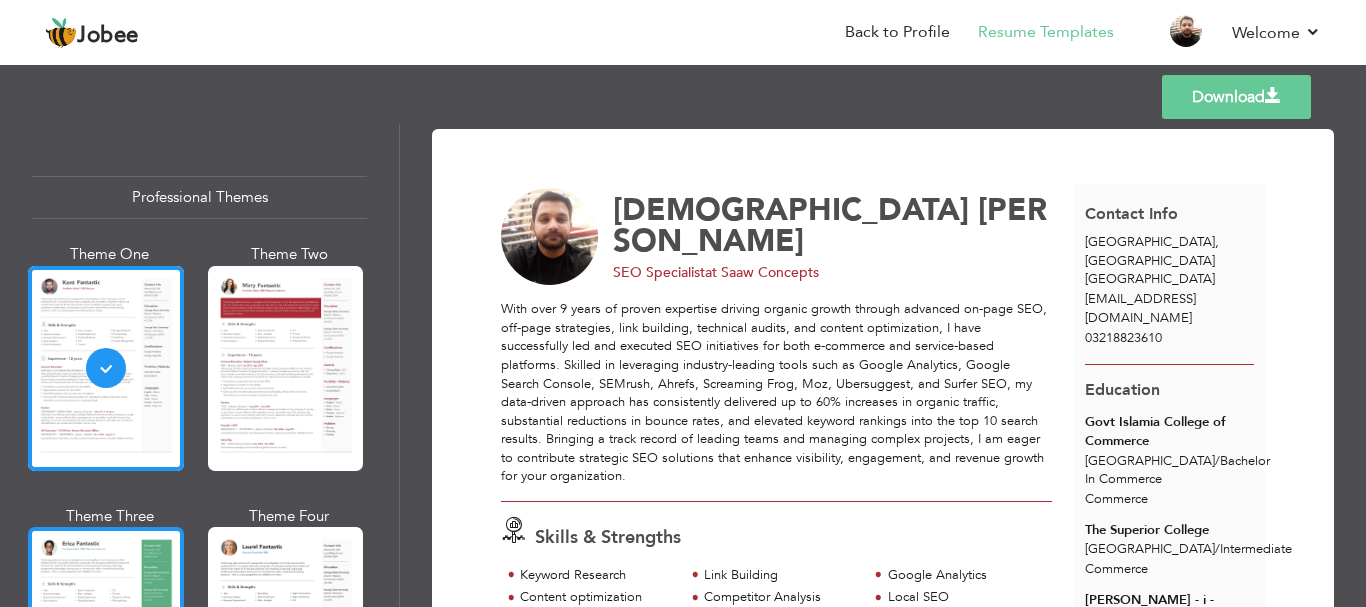 click at bounding box center [106, 629] 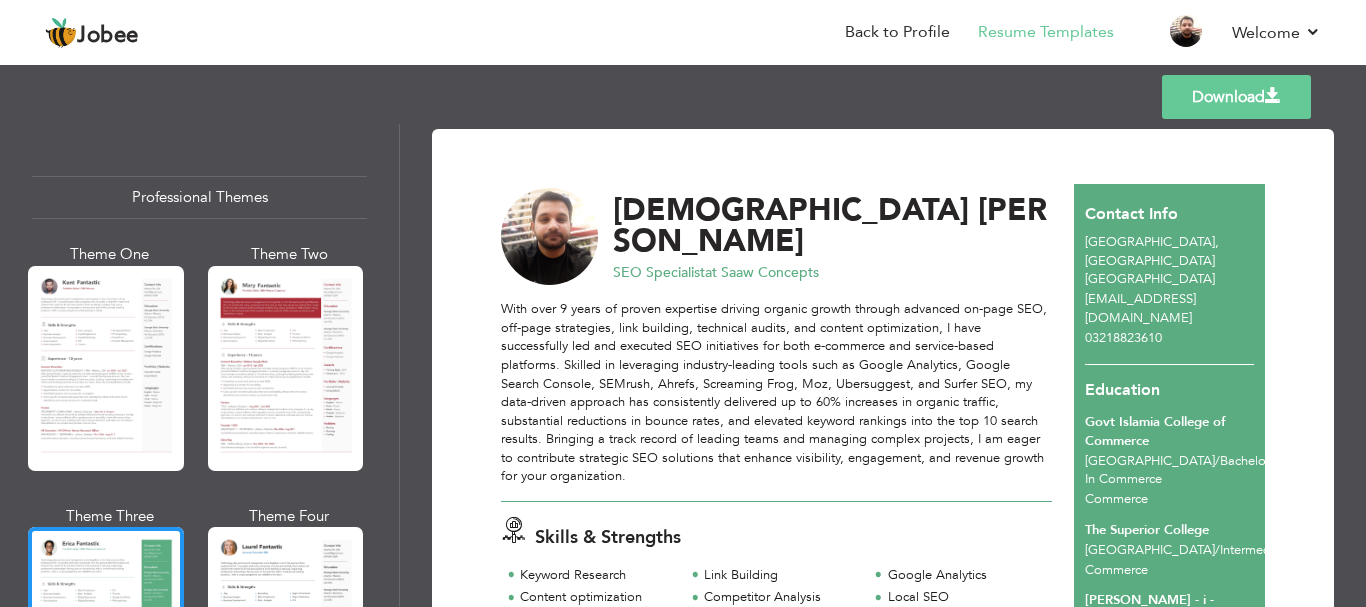 click on "Download" at bounding box center (1236, 97) 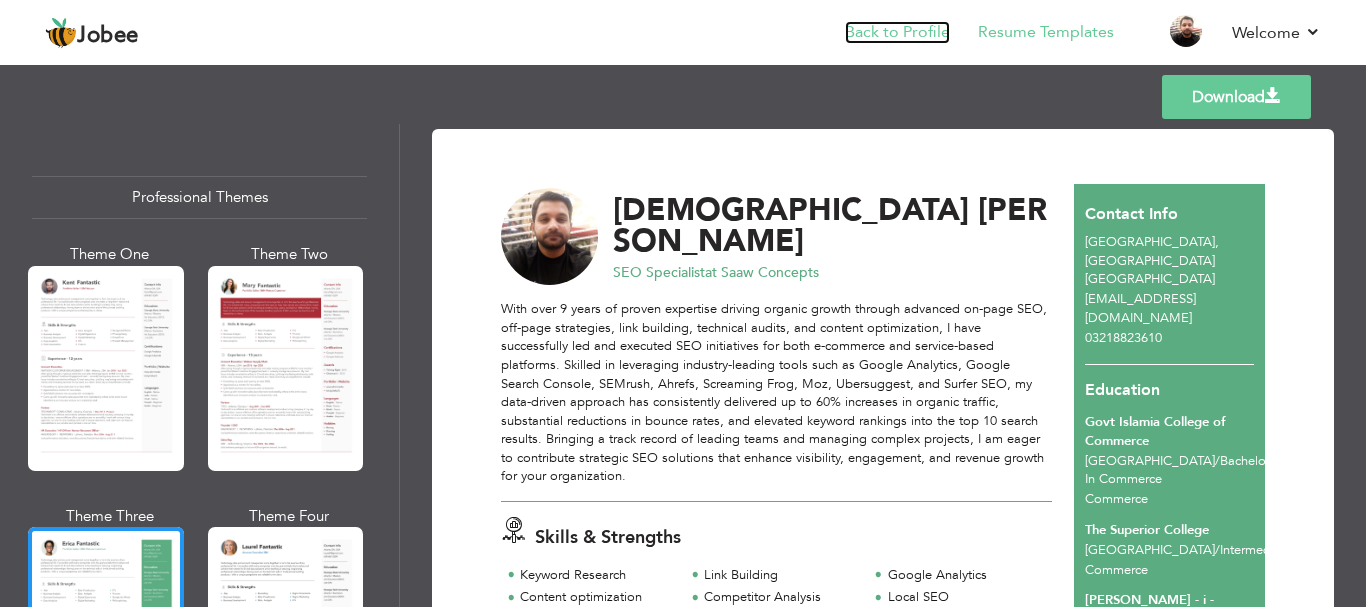 click on "Back to Profile" at bounding box center (897, 32) 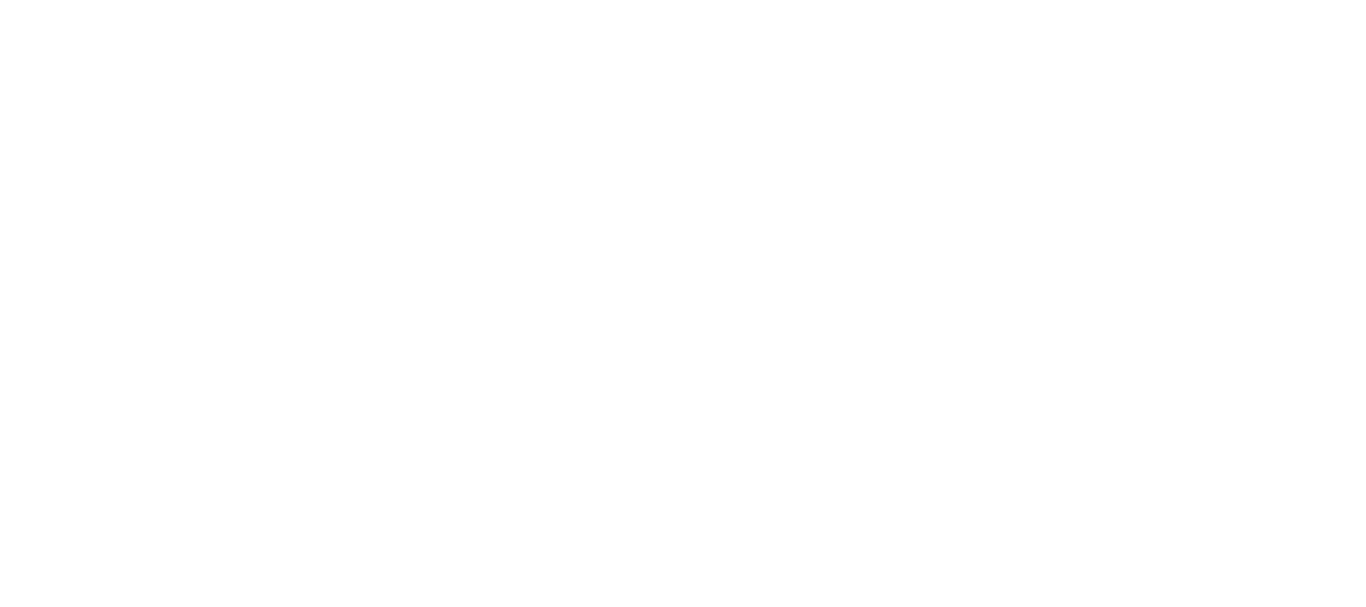 scroll, scrollTop: 0, scrollLeft: 0, axis: both 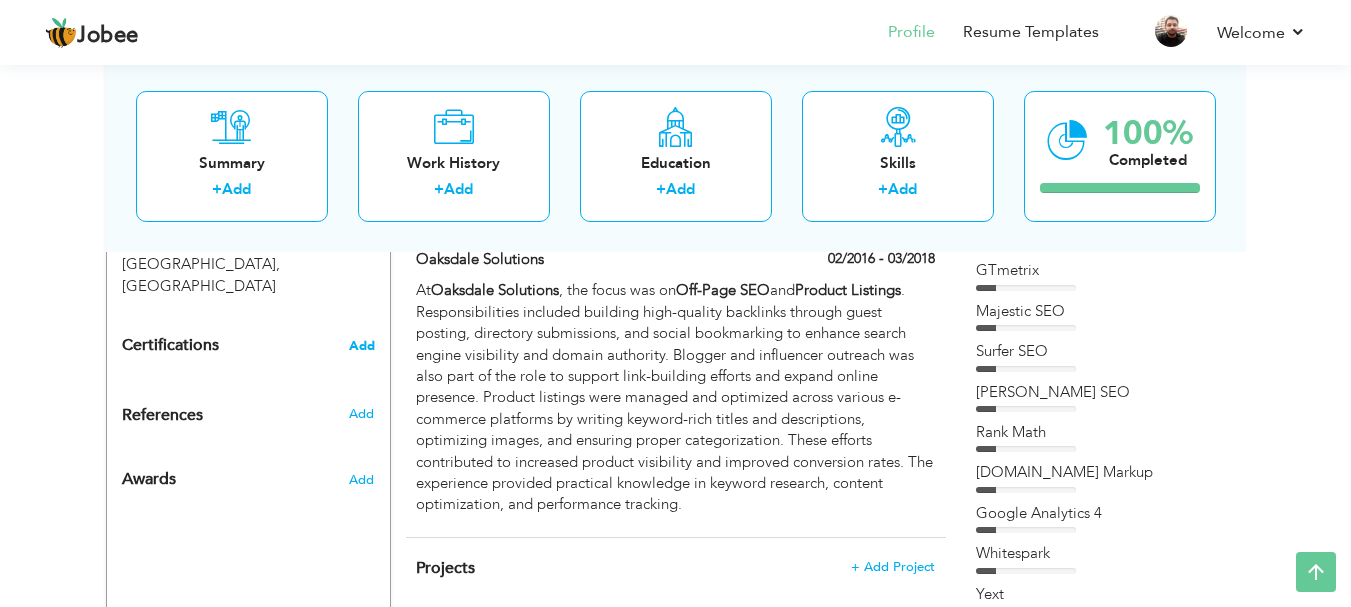 click on "Add" at bounding box center [362, 346] 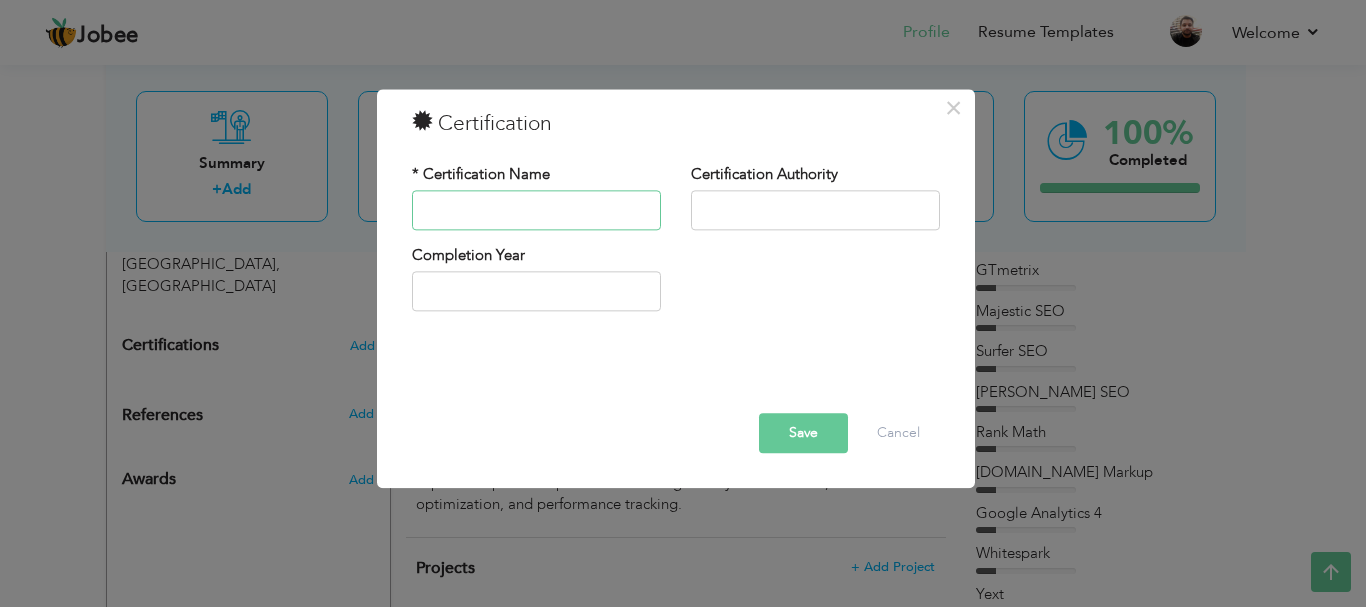 paste on "Semrush Academy Certificate" 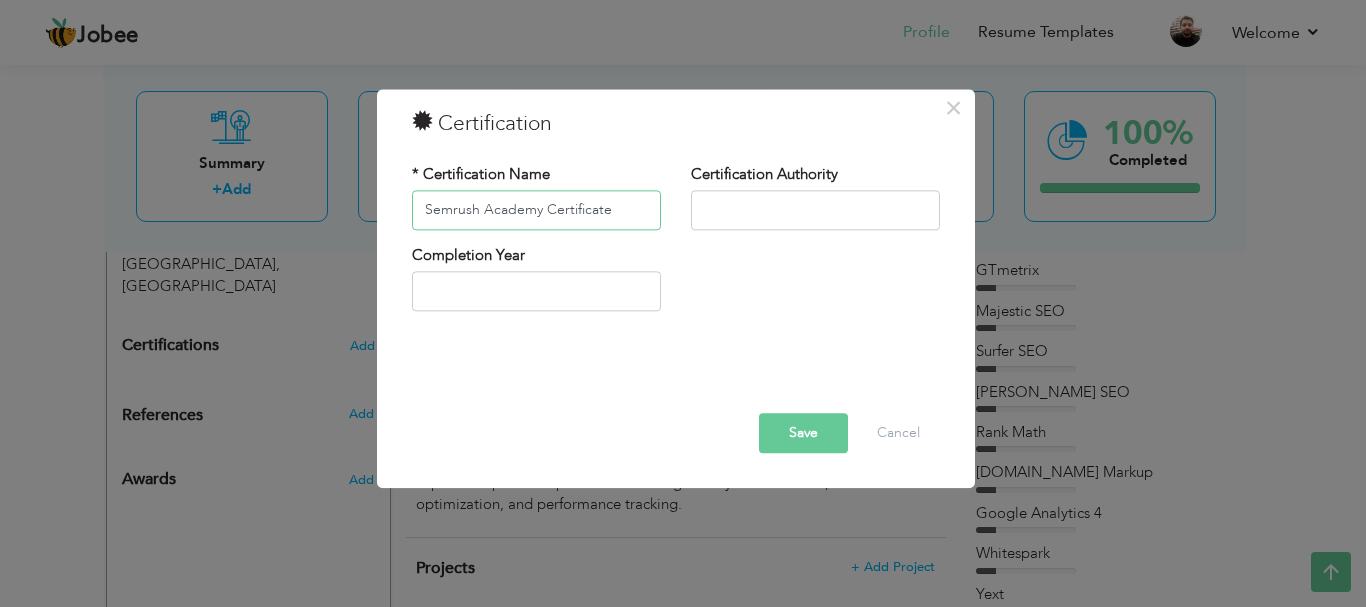 type on "Semrush Academy Certificate" 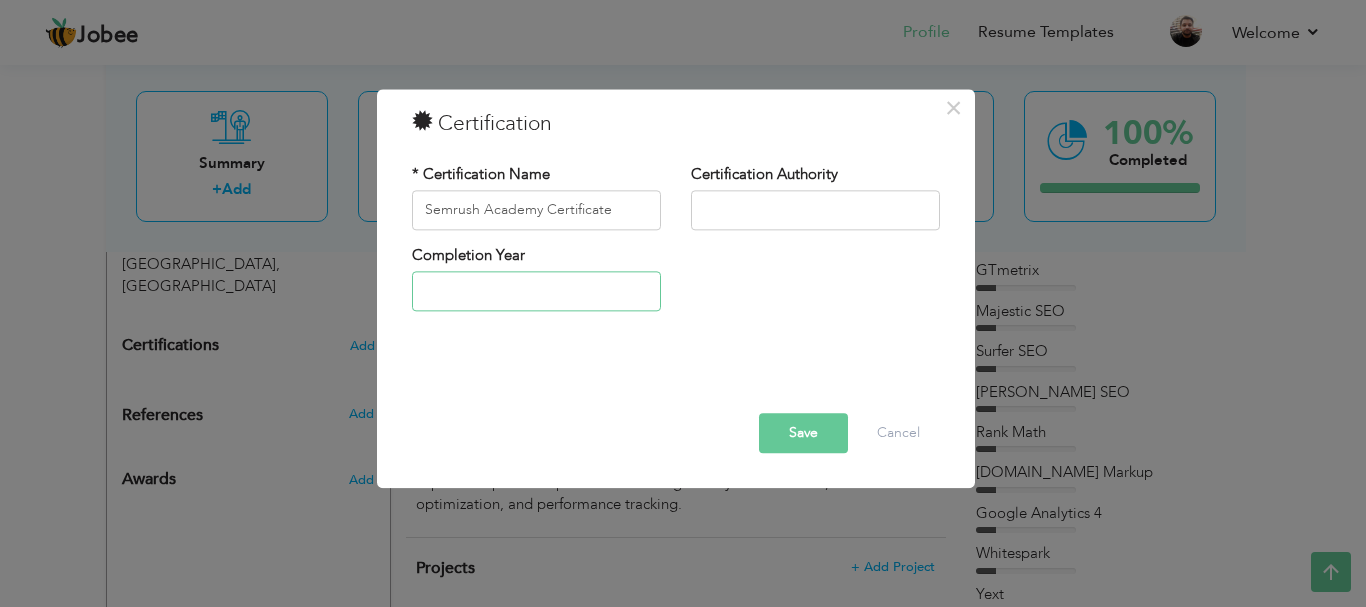 type on "2025" 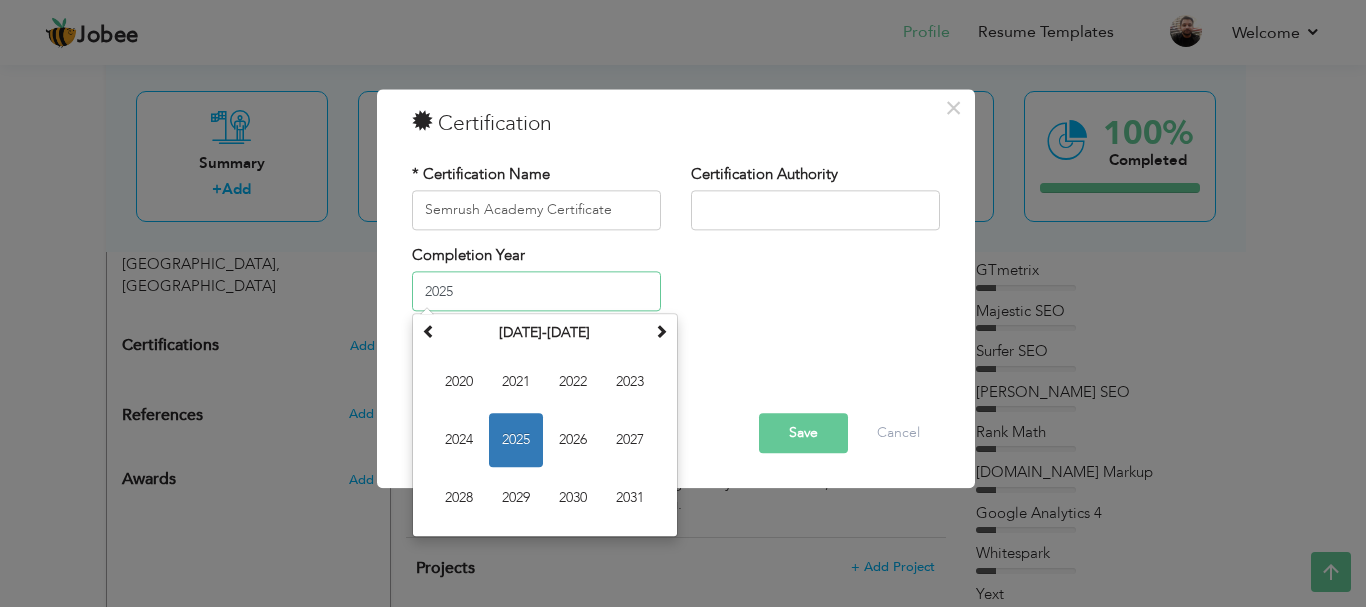 click on "2025" at bounding box center (536, 292) 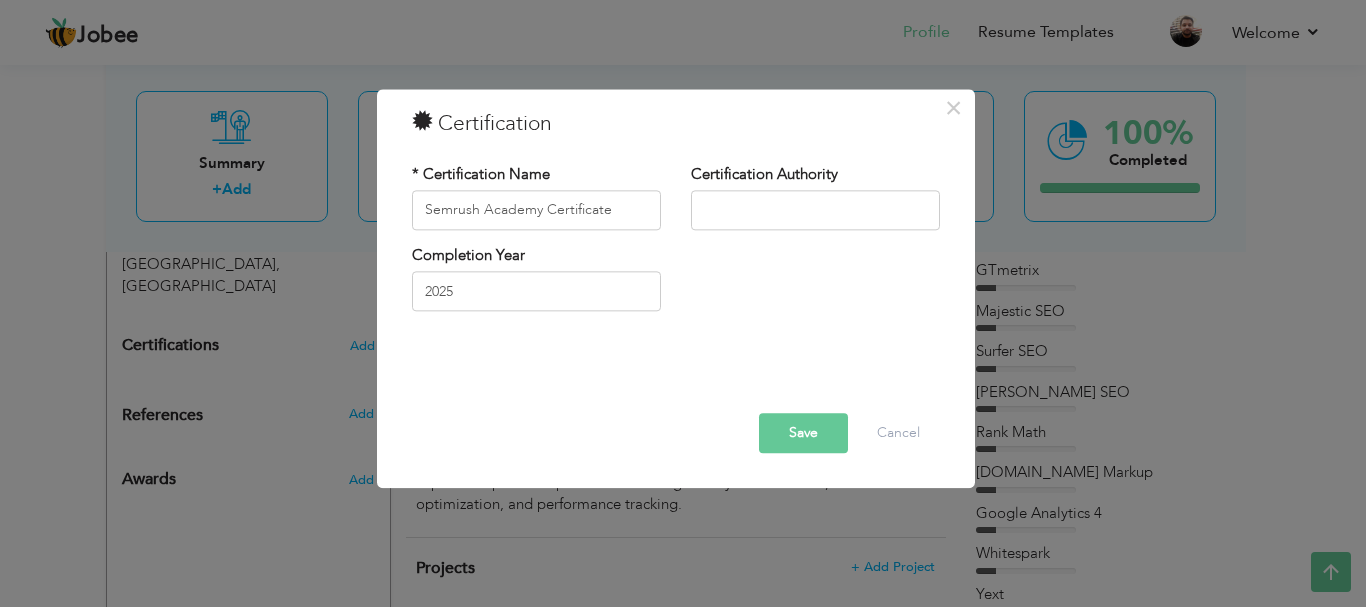 click on "Save" at bounding box center (803, 433) 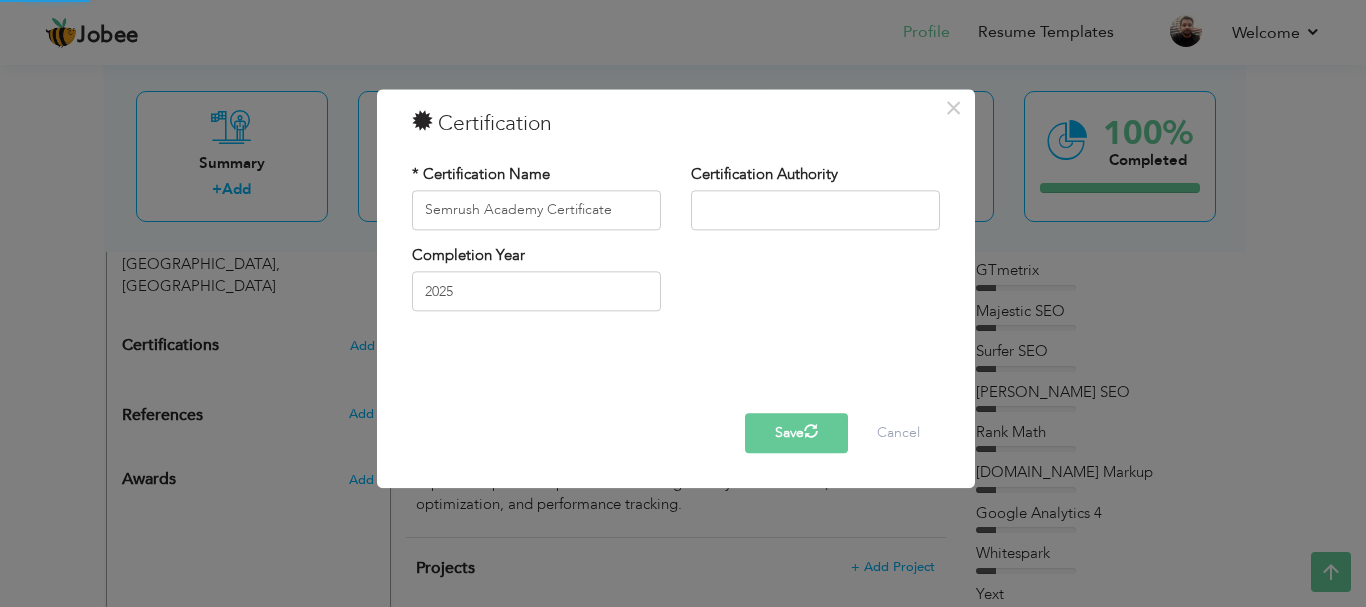 type 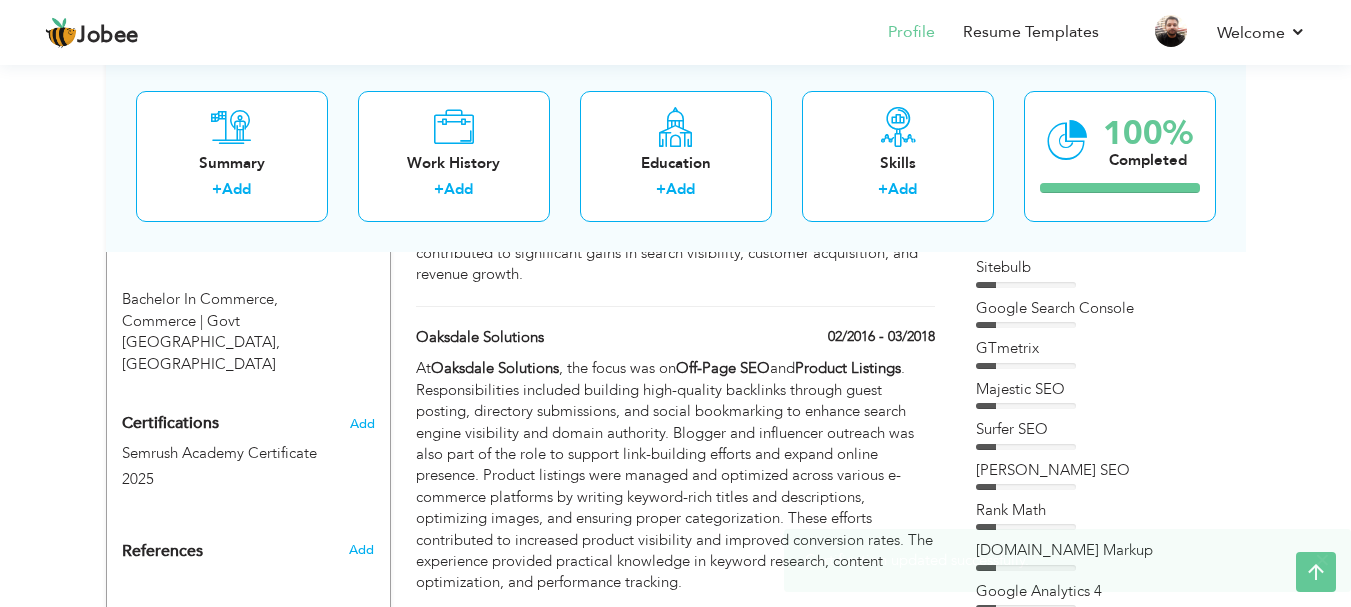 scroll, scrollTop: 1100, scrollLeft: 0, axis: vertical 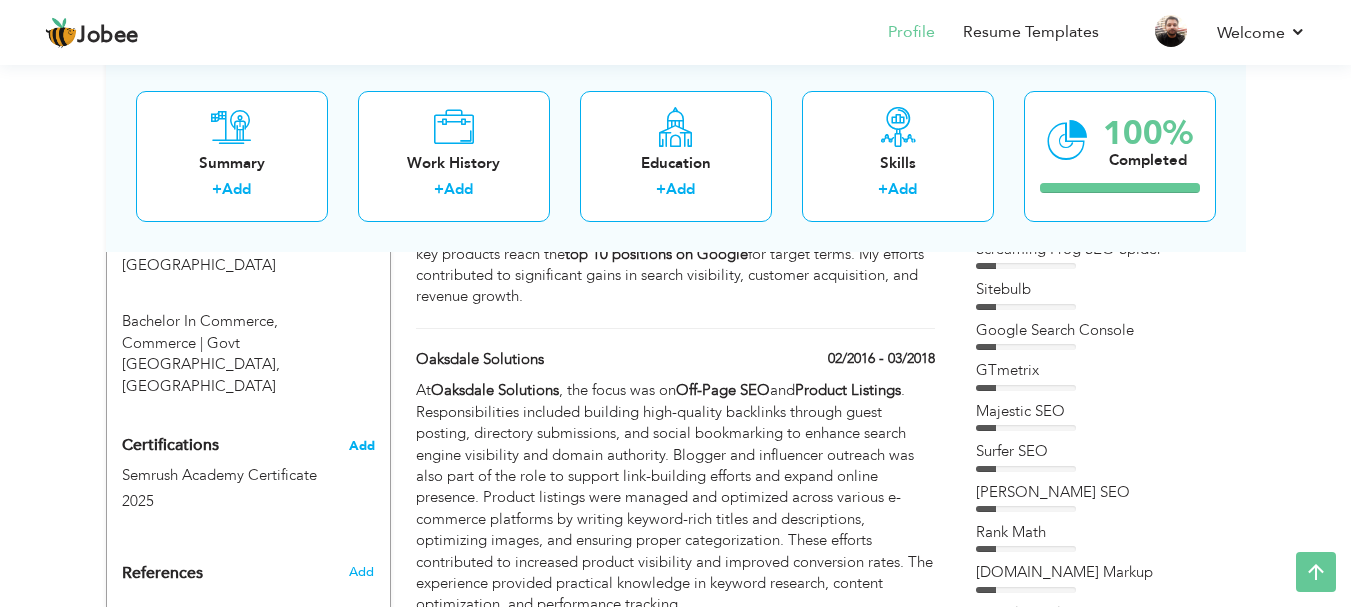 click on "Add" at bounding box center [362, 446] 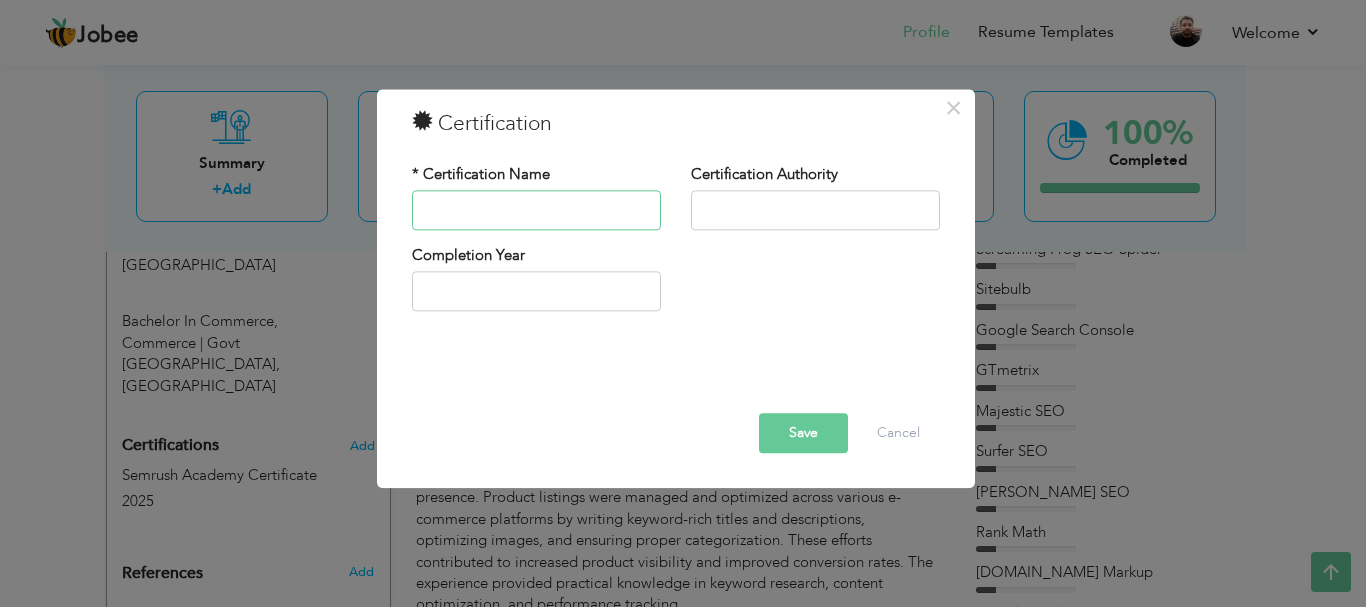 paste on "Keyword Research With Semrush" 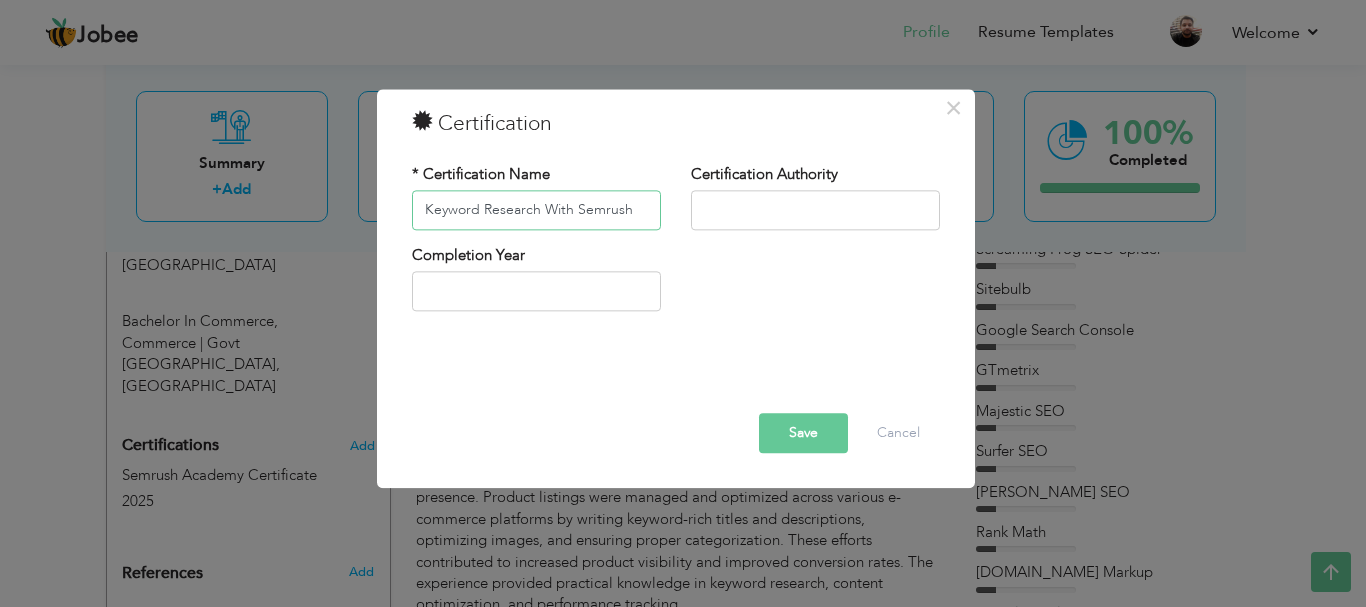 type on "Keyword Research With Semrush" 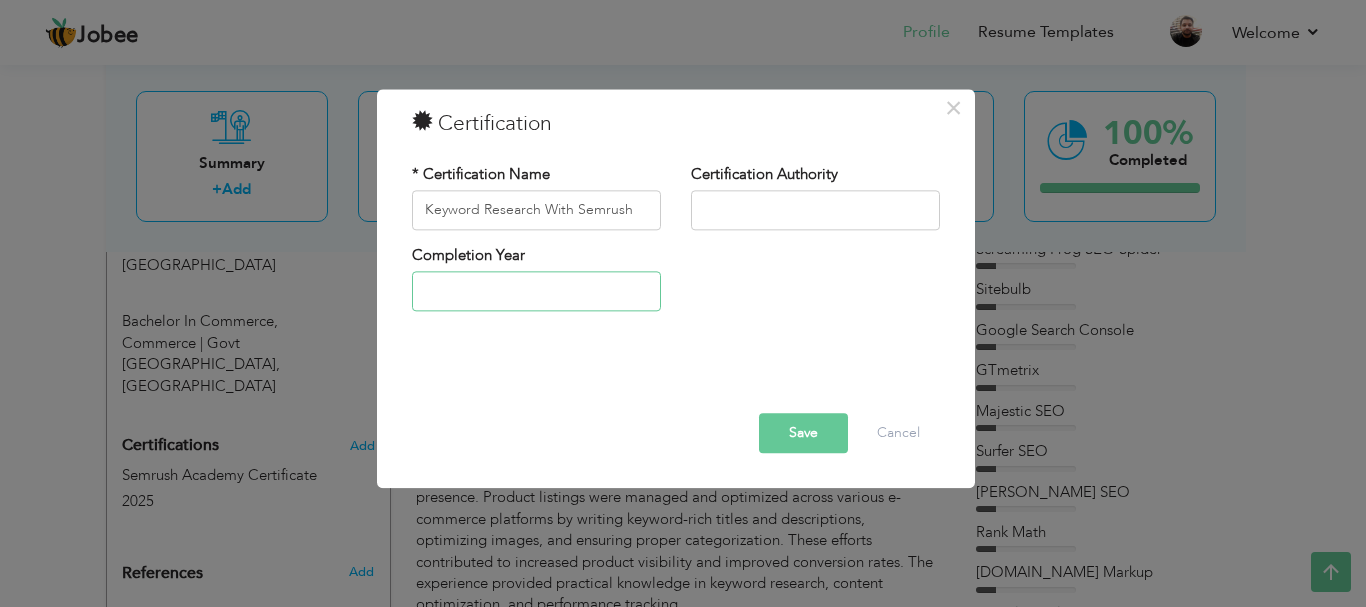 click at bounding box center (536, 292) 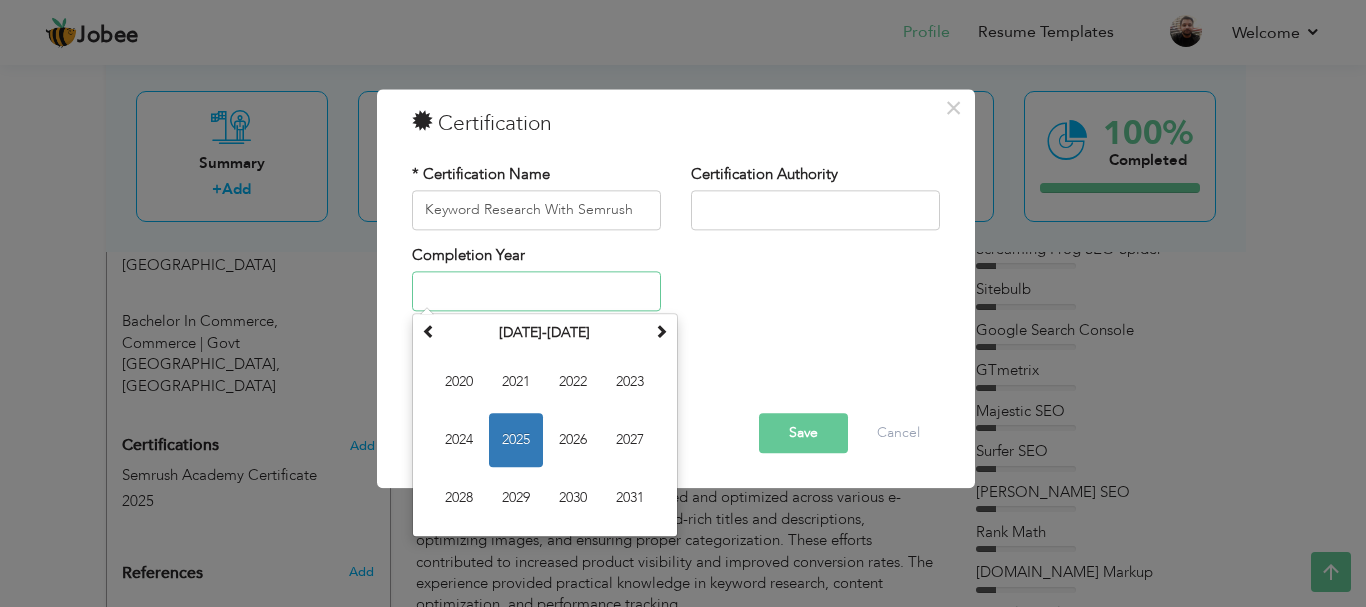 click on "2025" at bounding box center (516, 441) 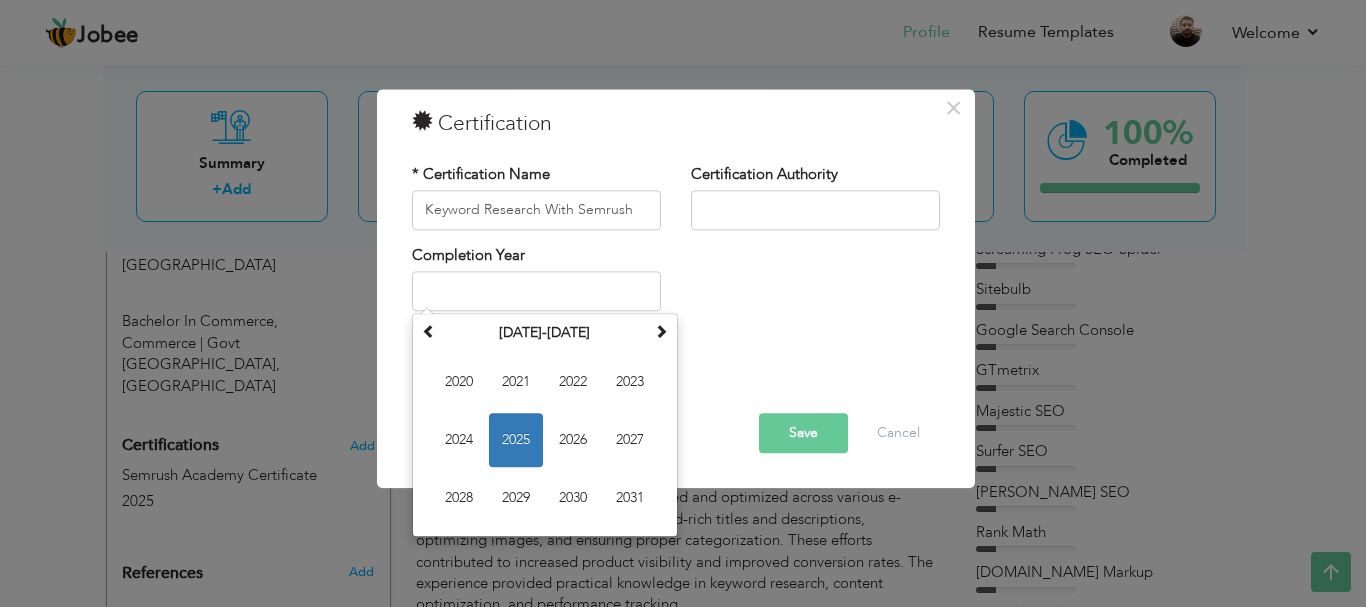 type on "2025" 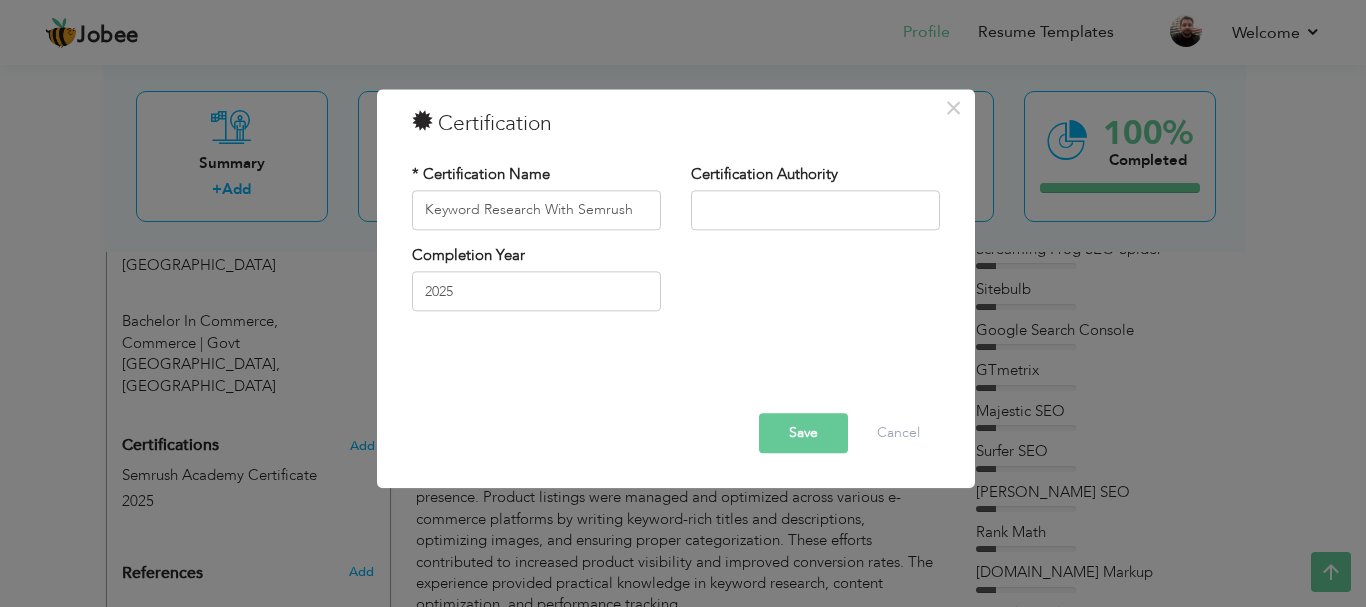 click on "Save" at bounding box center (803, 433) 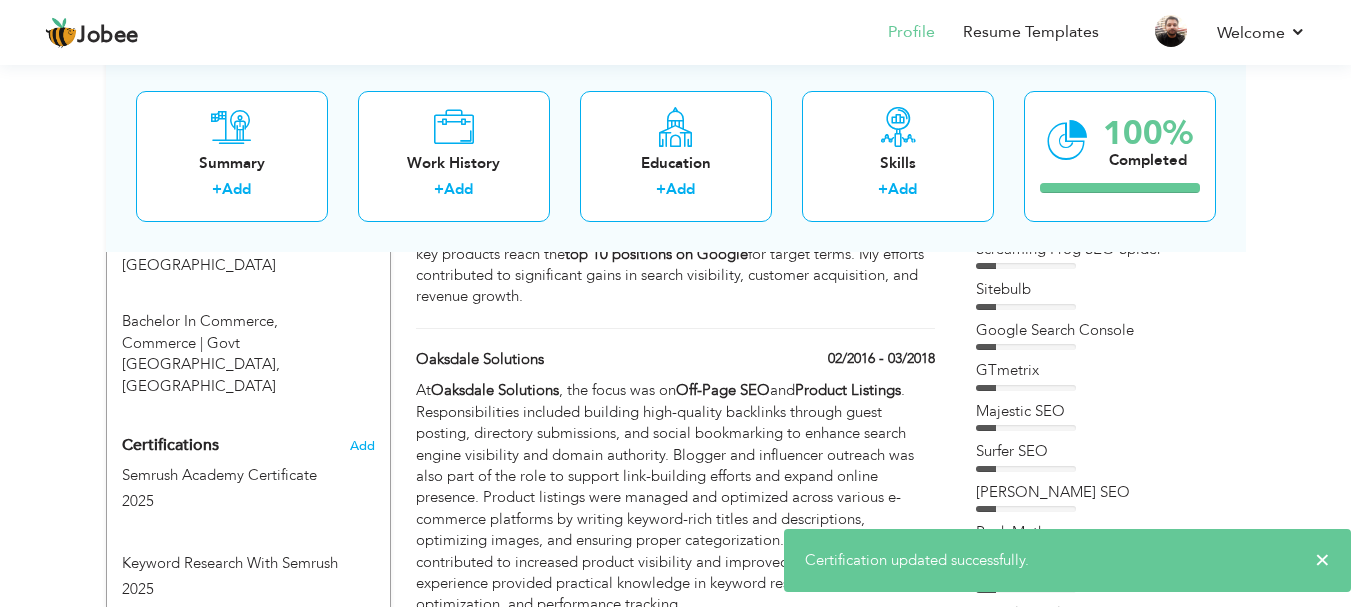 click on "View Resume
Export PDF
Profile
Summary
Public Link
Experience
Education
Awards
Work Histroy
Projects
Certifications
Skills
Preferred Job City" at bounding box center [675, 1177] 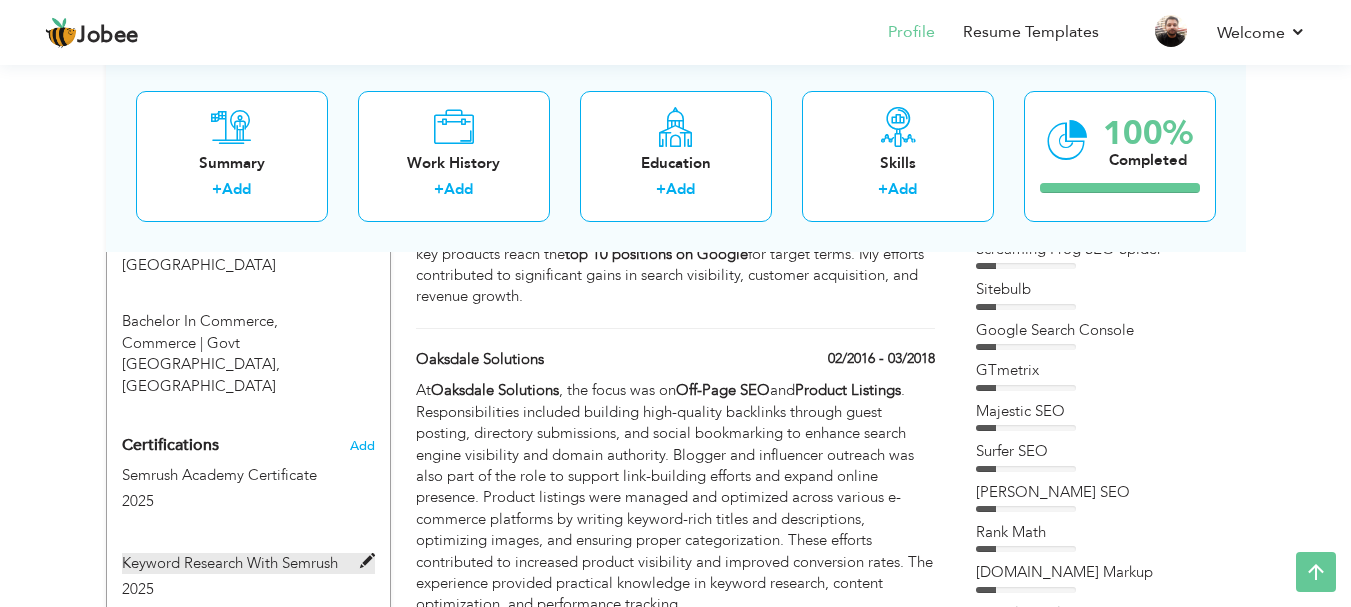 click at bounding box center [367, 561] 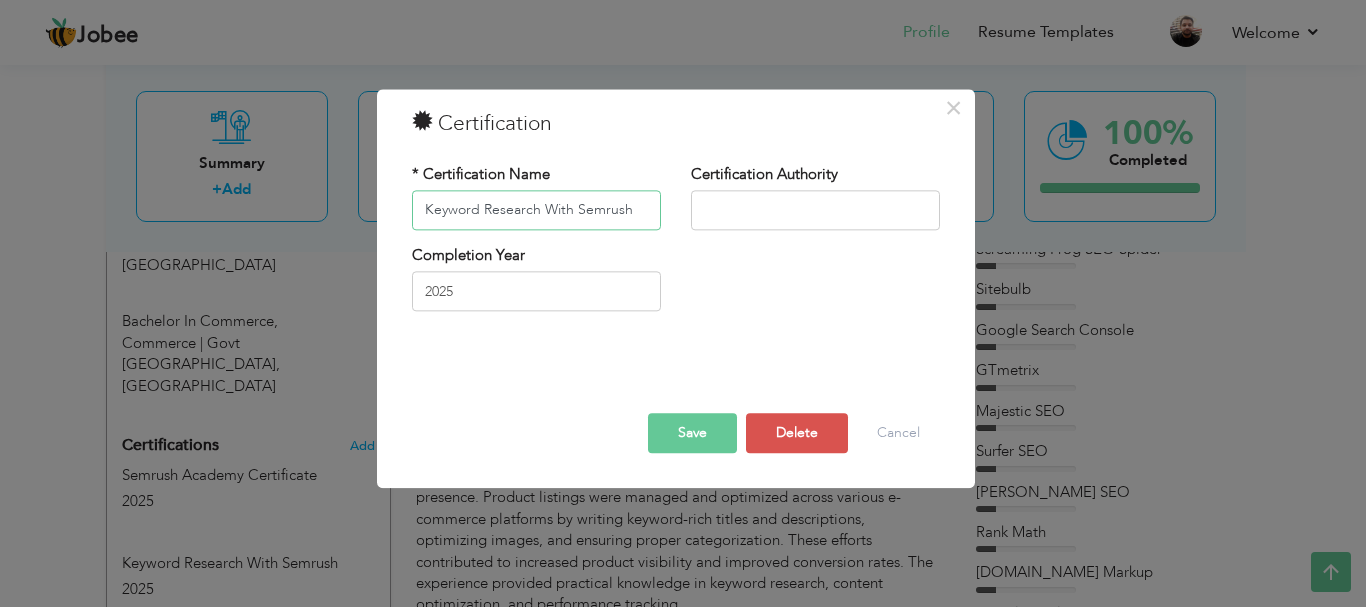 click on "Keyword Research With Semrush" at bounding box center (536, 210) 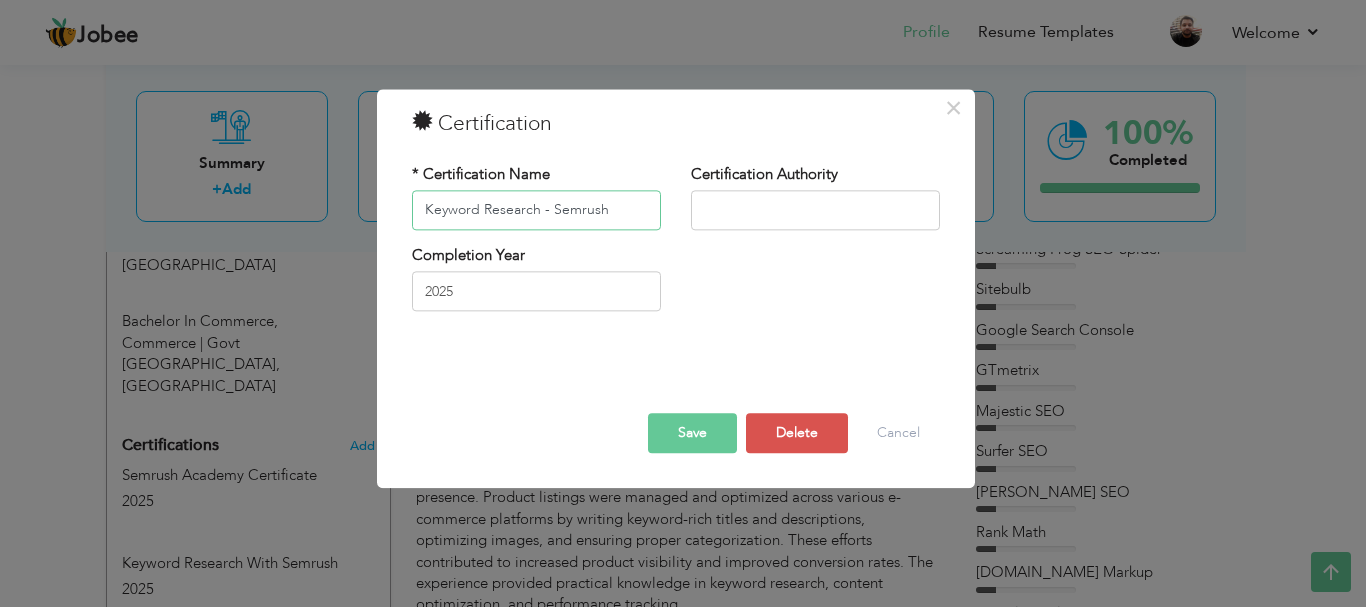 type on "Keyword Research - Semrush" 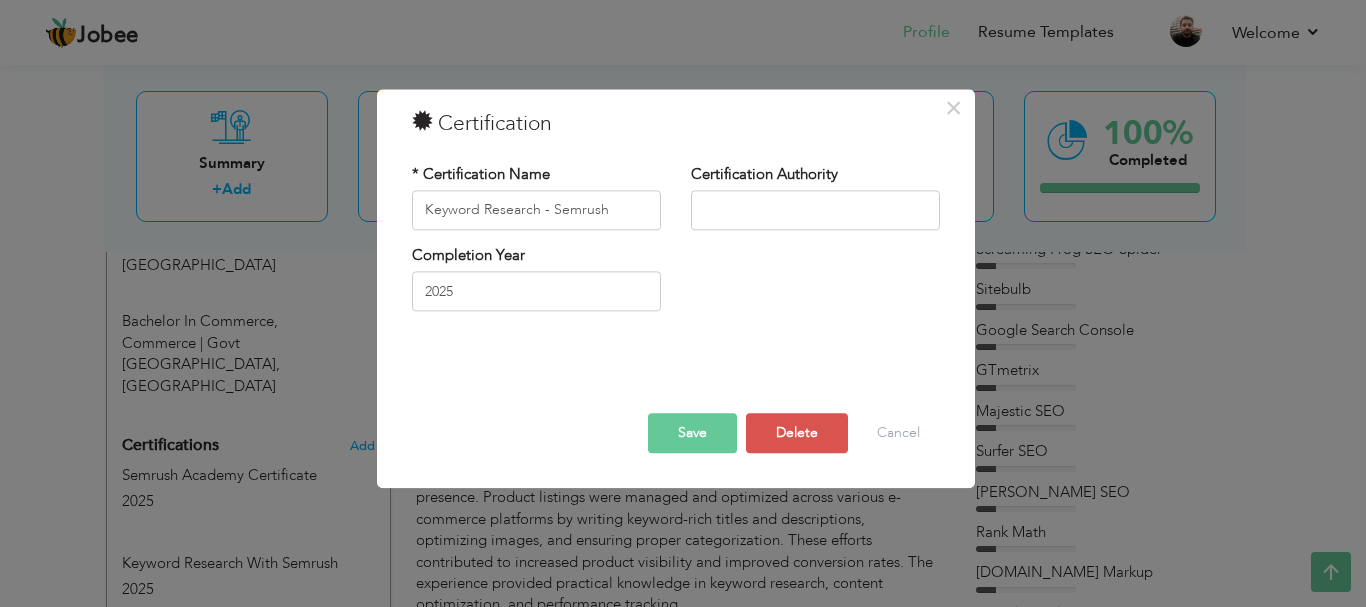 click on "Save" at bounding box center [692, 433] 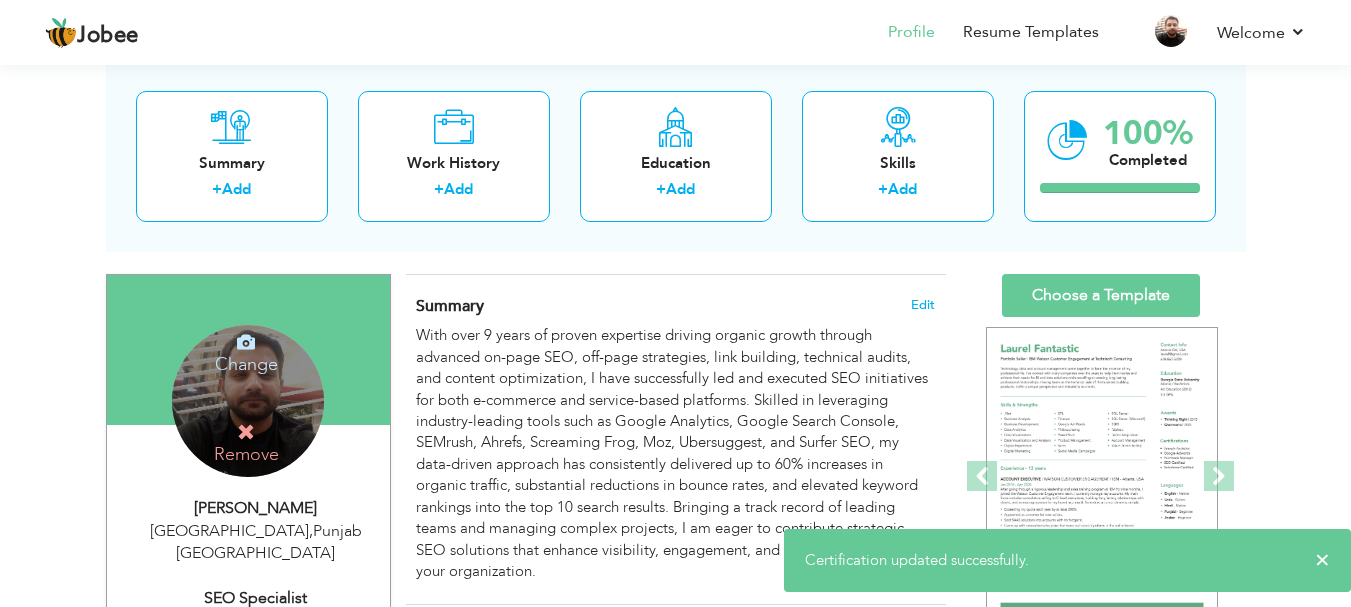 scroll, scrollTop: 100, scrollLeft: 0, axis: vertical 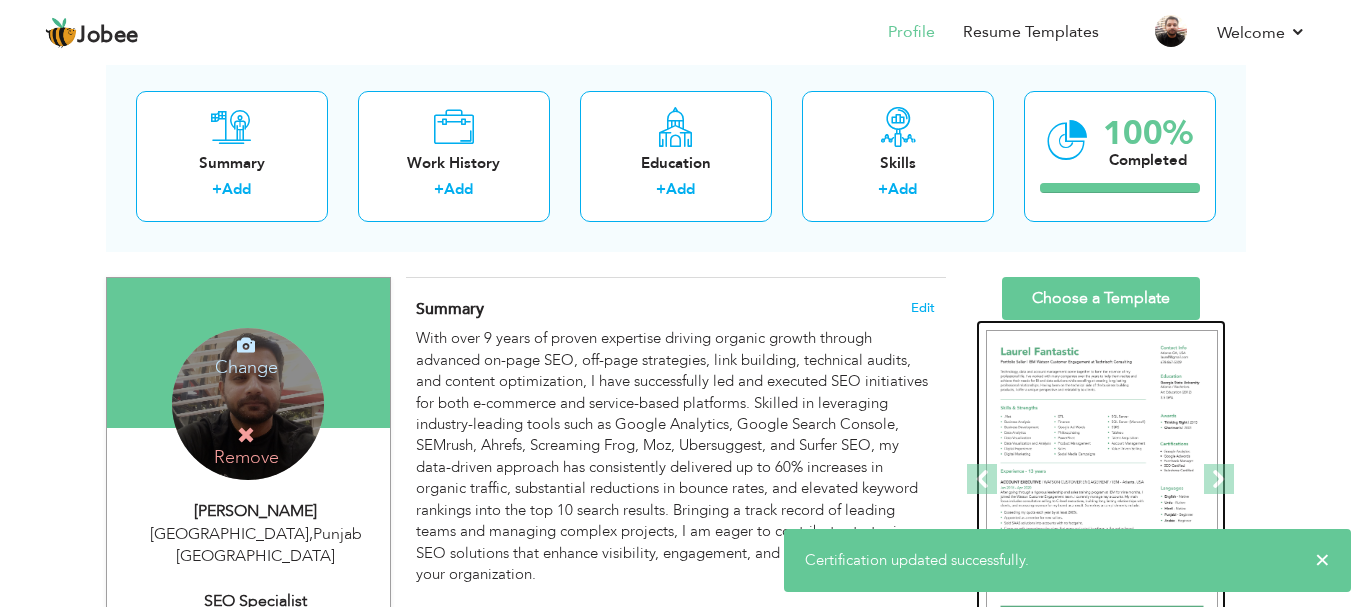 click at bounding box center [1102, 480] 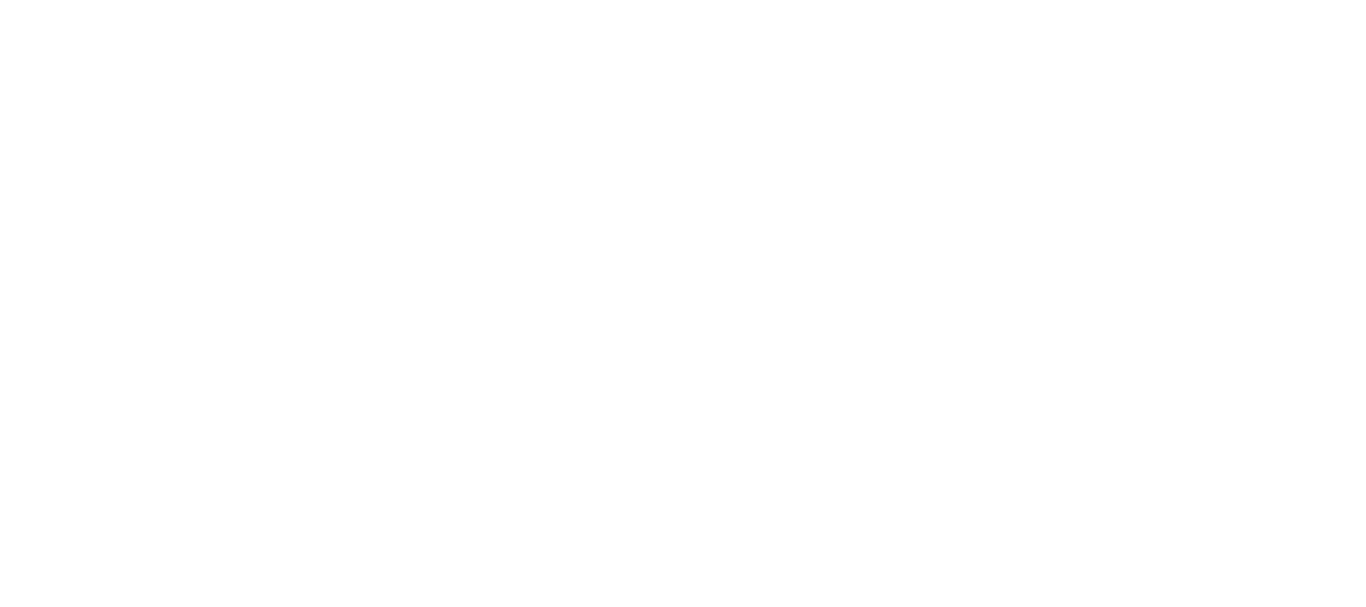 scroll, scrollTop: 0, scrollLeft: 0, axis: both 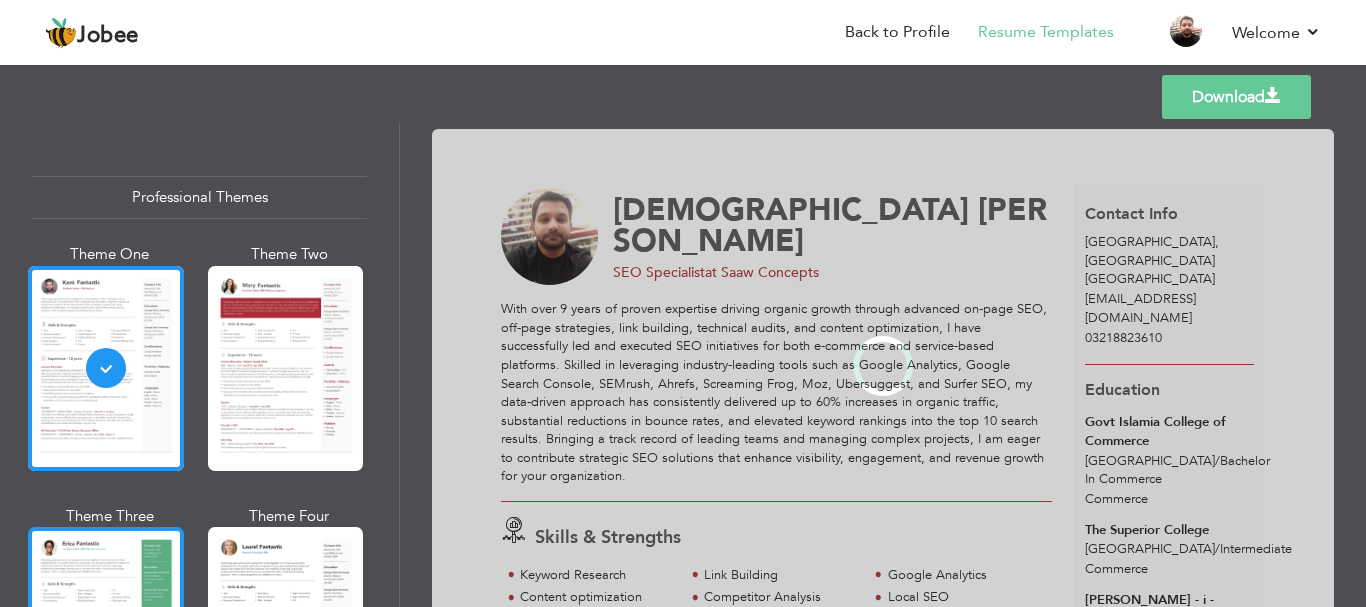 click at bounding box center [106, 629] 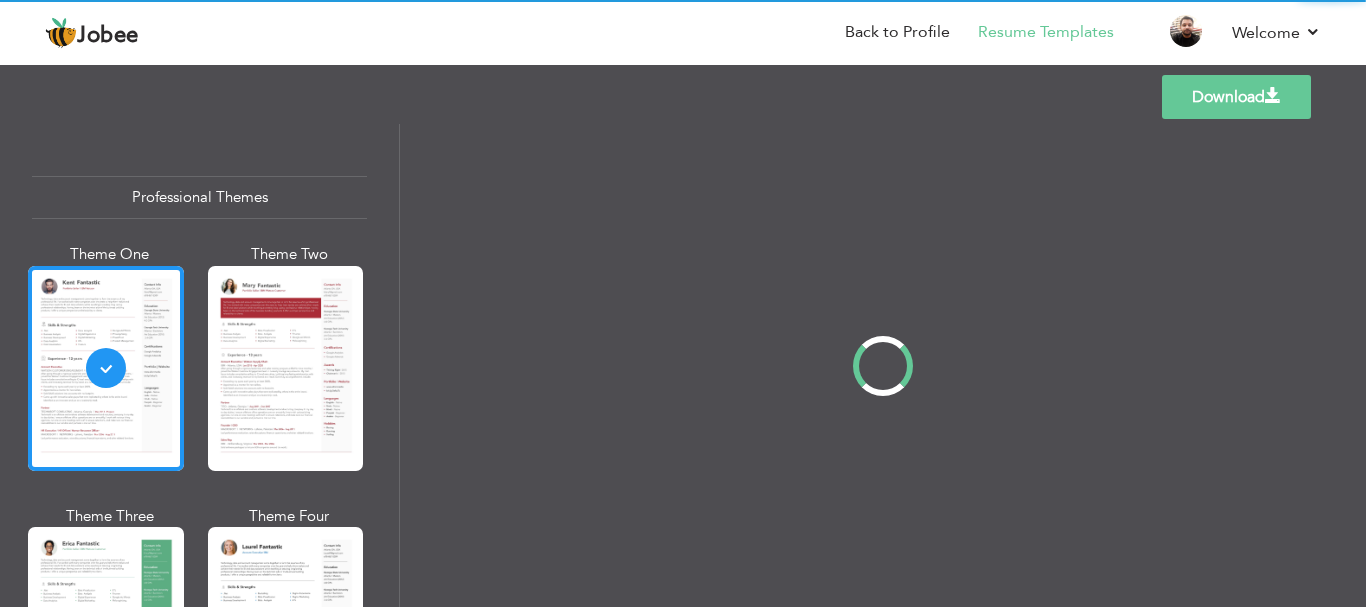 scroll, scrollTop: 0, scrollLeft: 0, axis: both 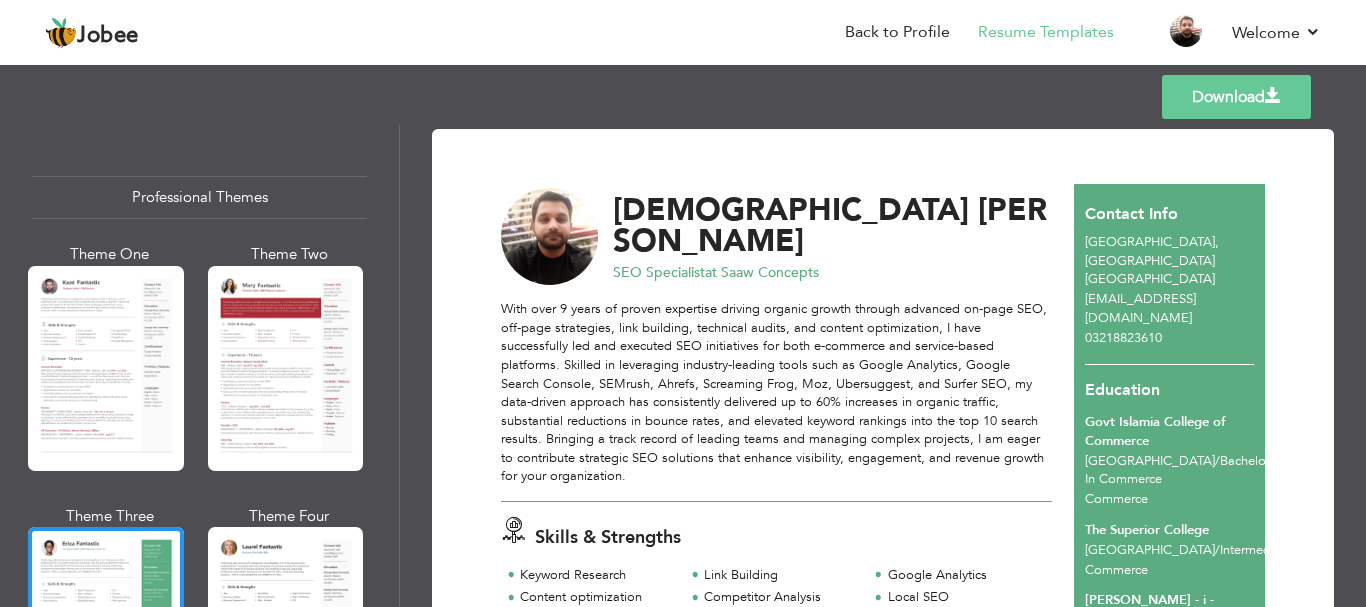click on "Download" at bounding box center (1236, 97) 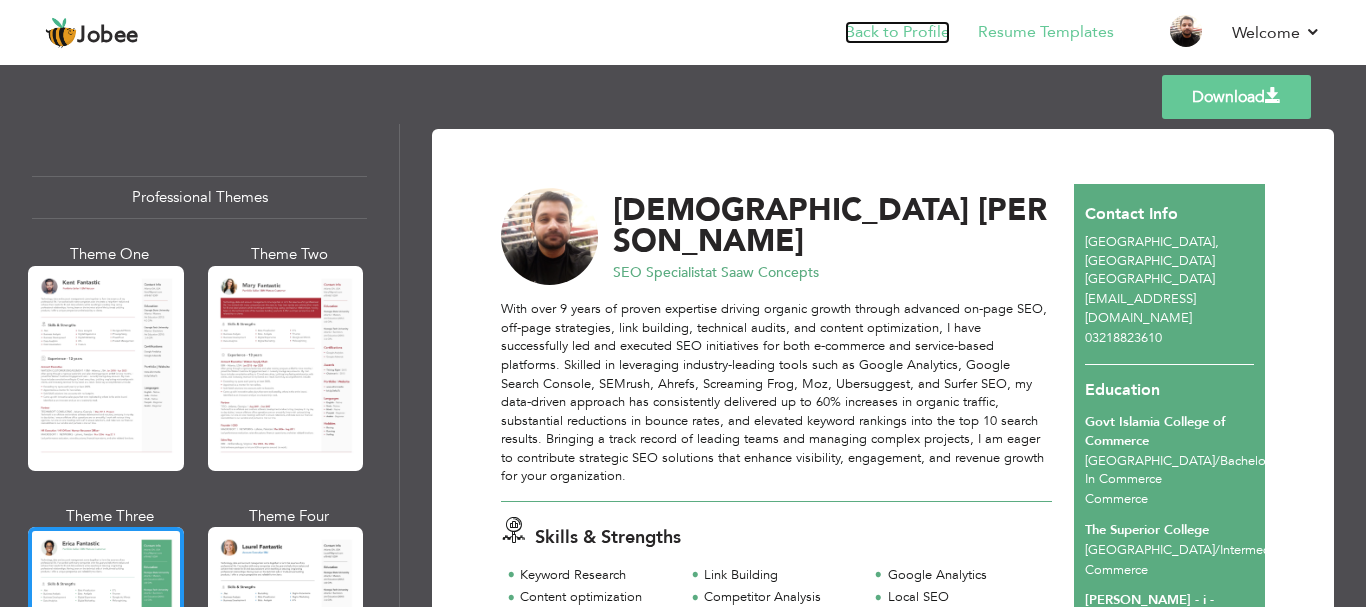 click on "Back to Profile" at bounding box center (897, 32) 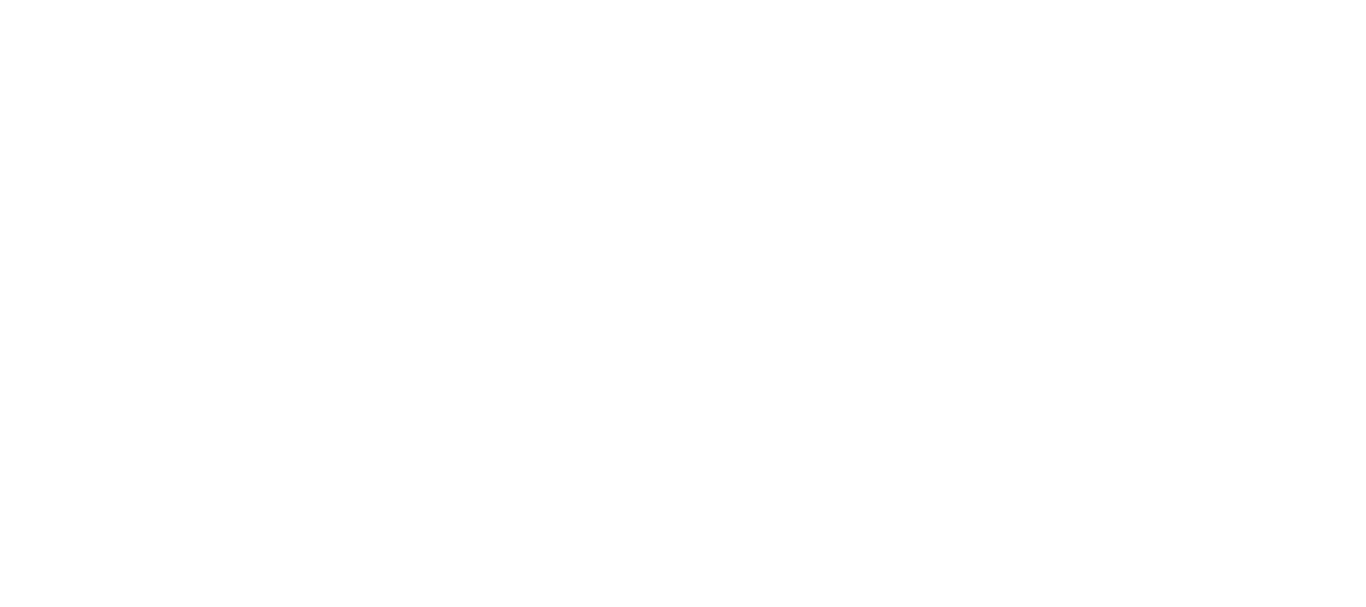 scroll, scrollTop: 0, scrollLeft: 0, axis: both 